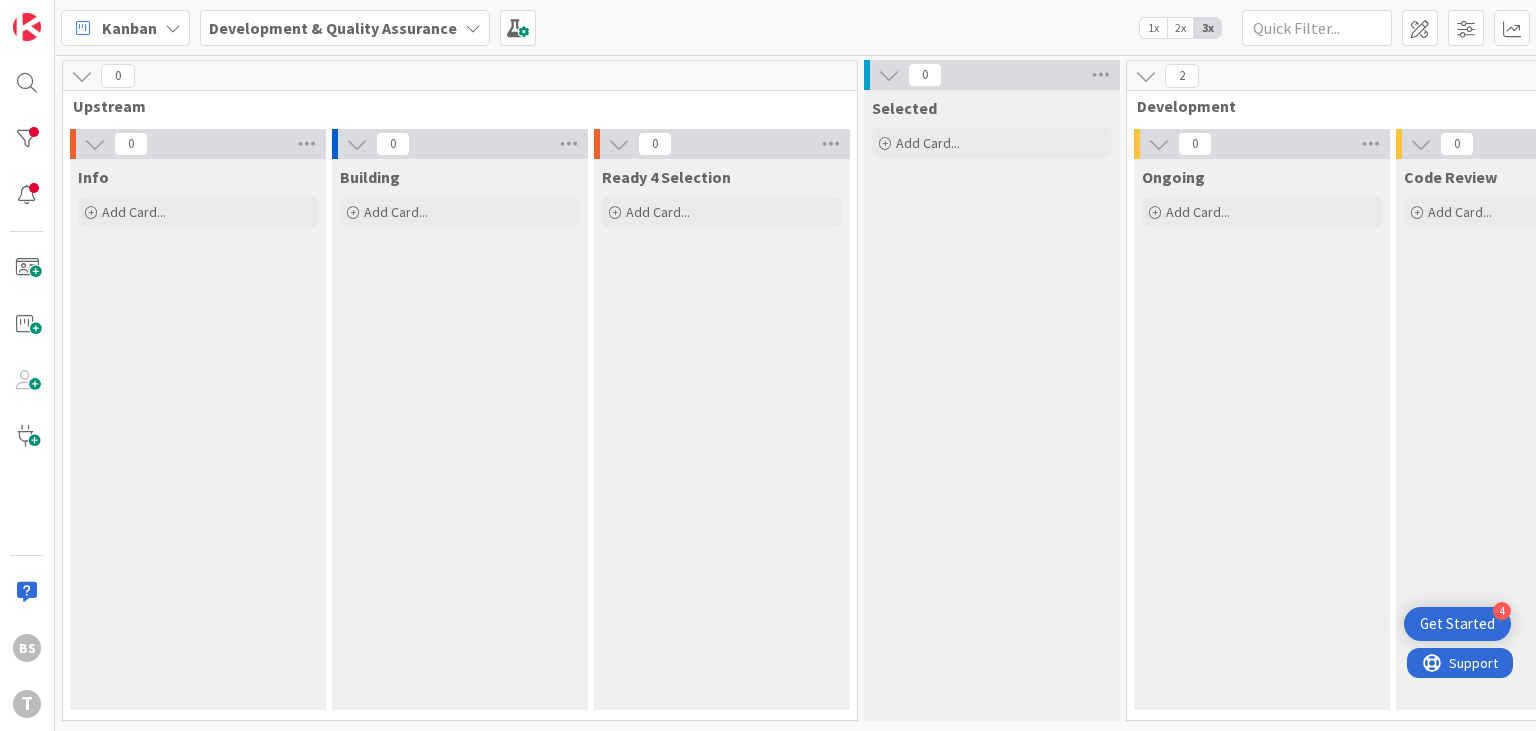 scroll, scrollTop: 0, scrollLeft: 0, axis: both 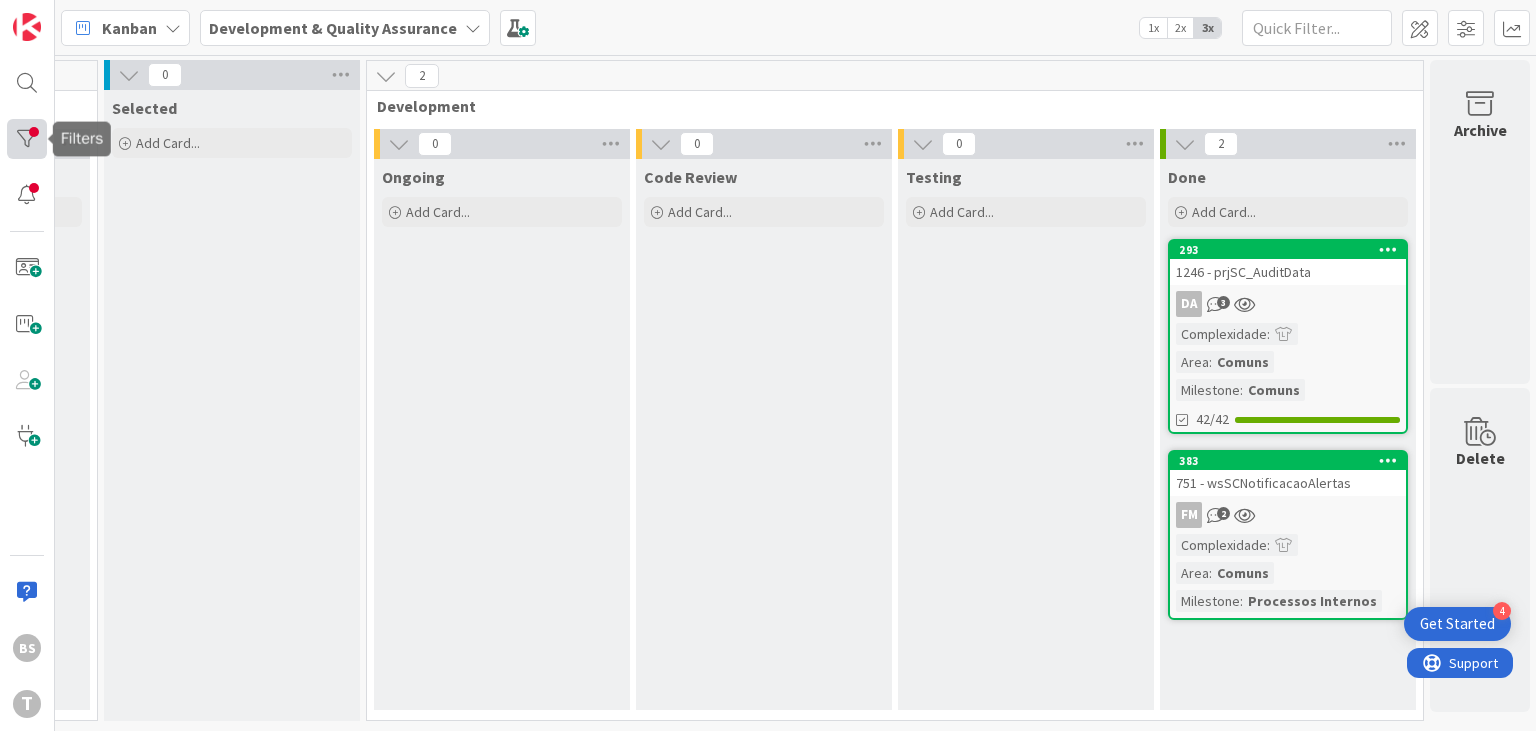 click at bounding box center [27, 139] 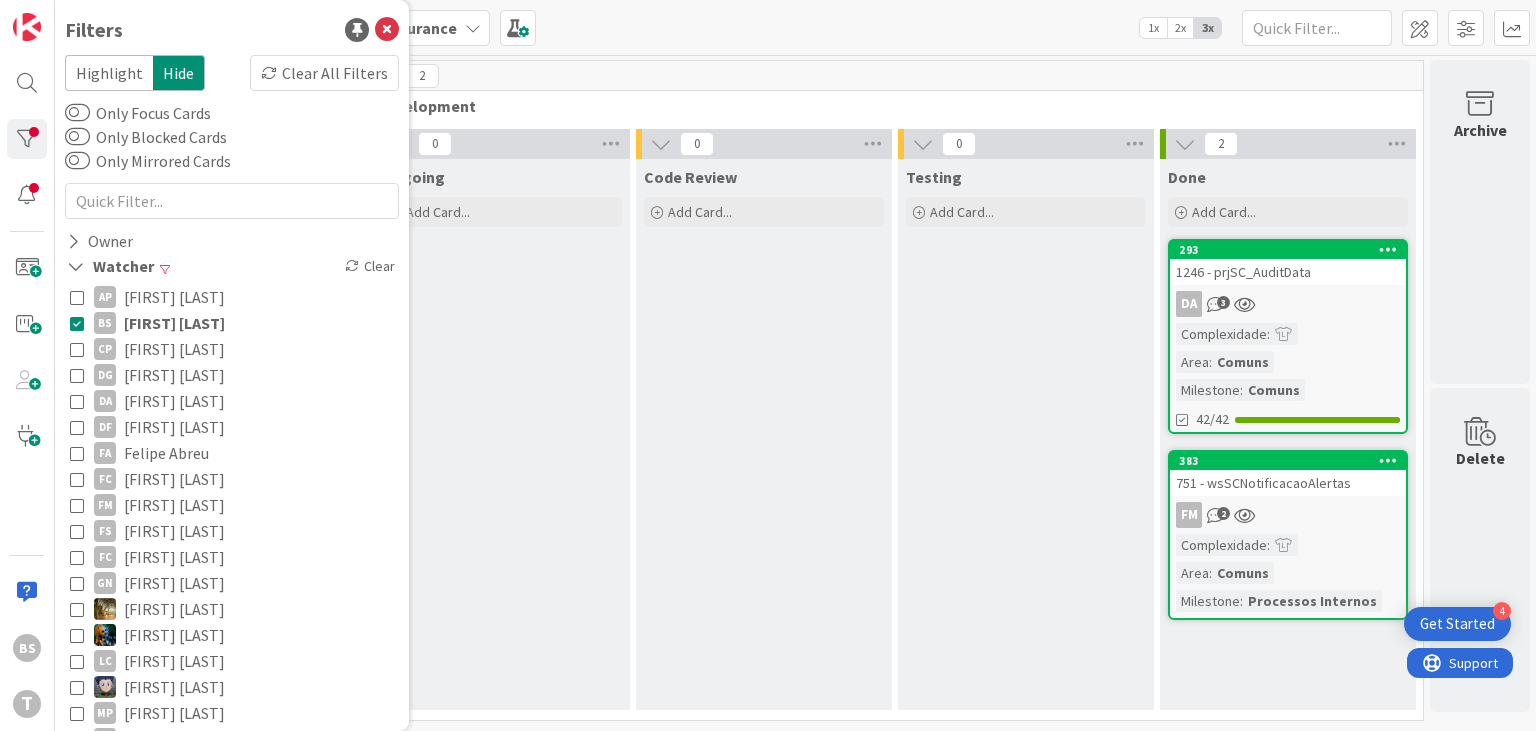 click on "BS [NAME]" at bounding box center (232, 323) 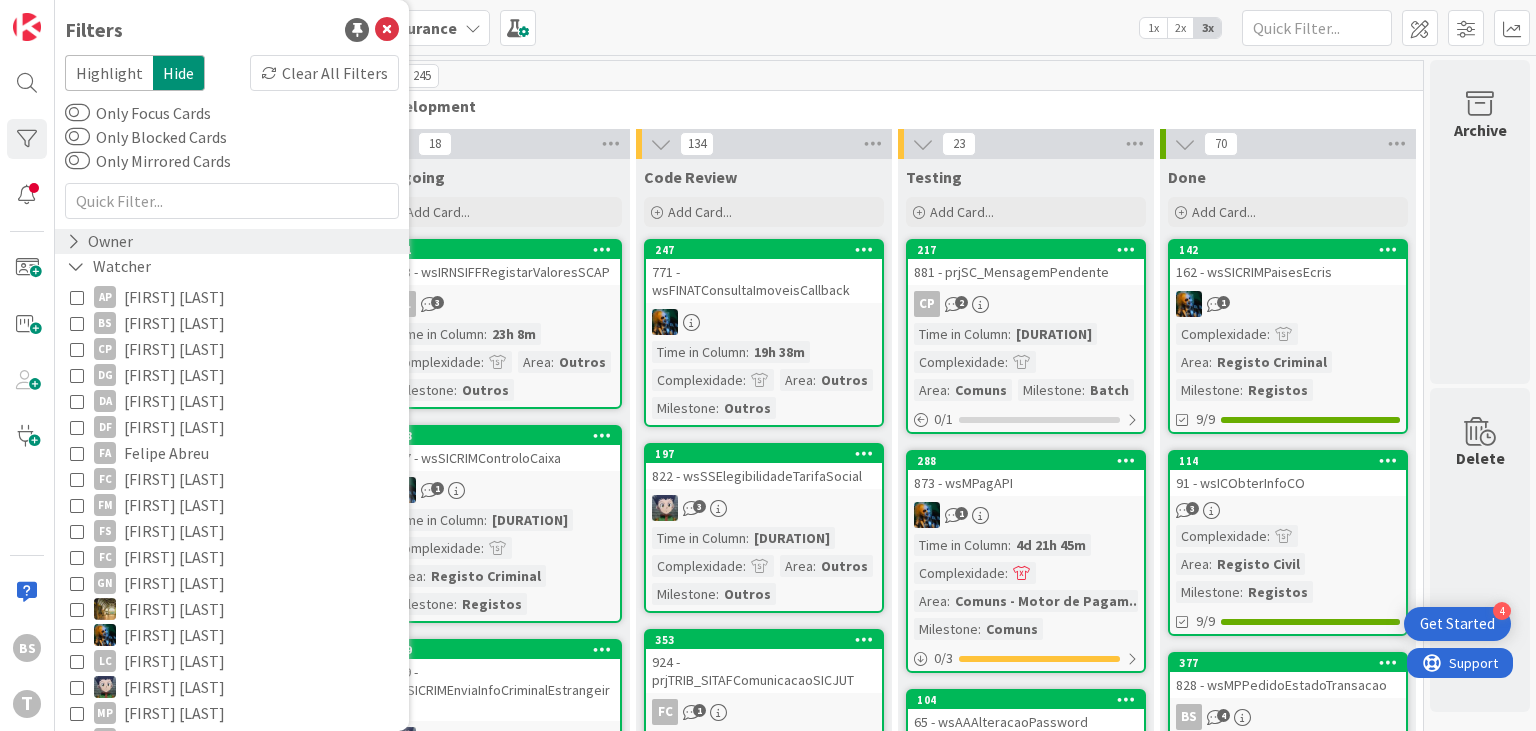 click at bounding box center [73, 241] 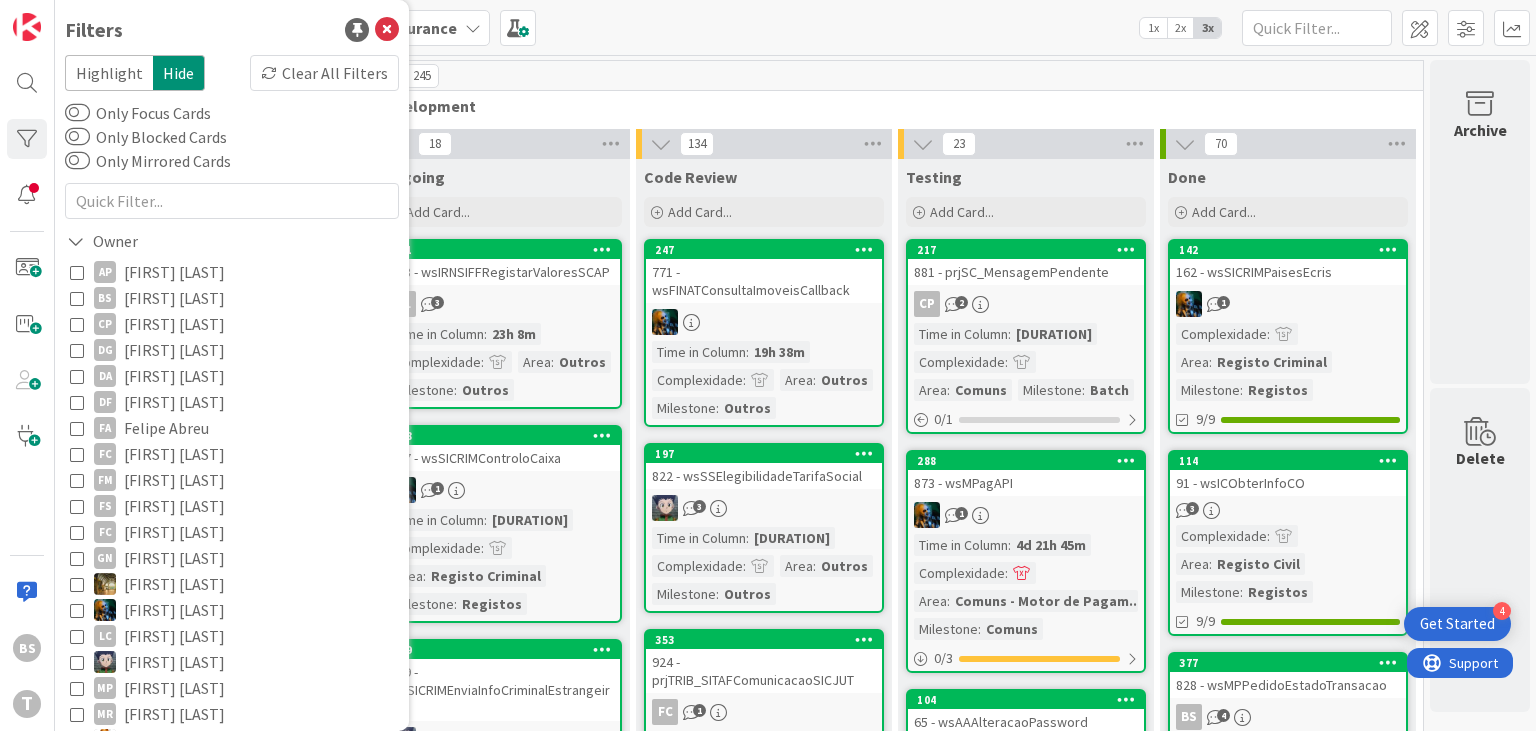 click at bounding box center (77, 298) 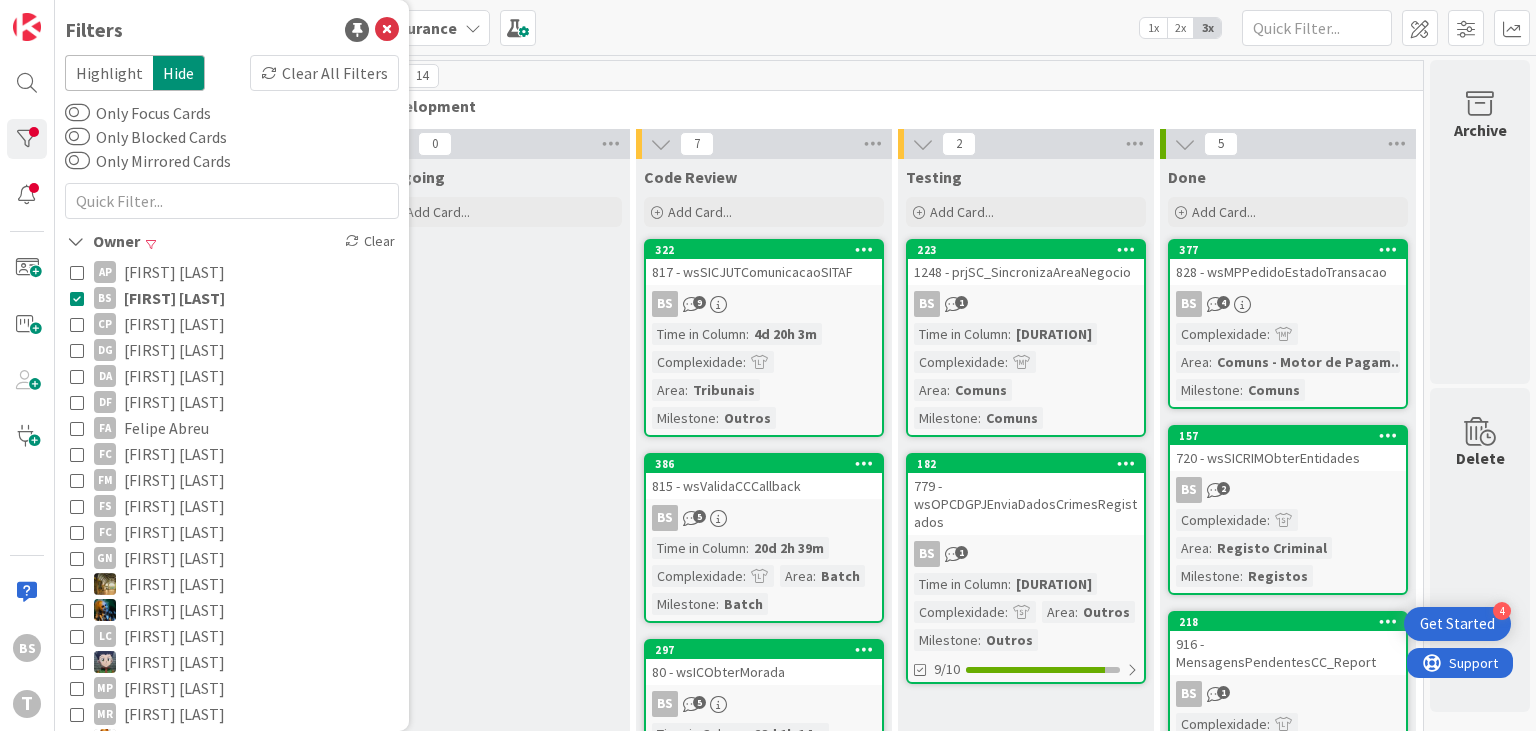 click on "Ongoing Add Card..." at bounding box center (502, 942) 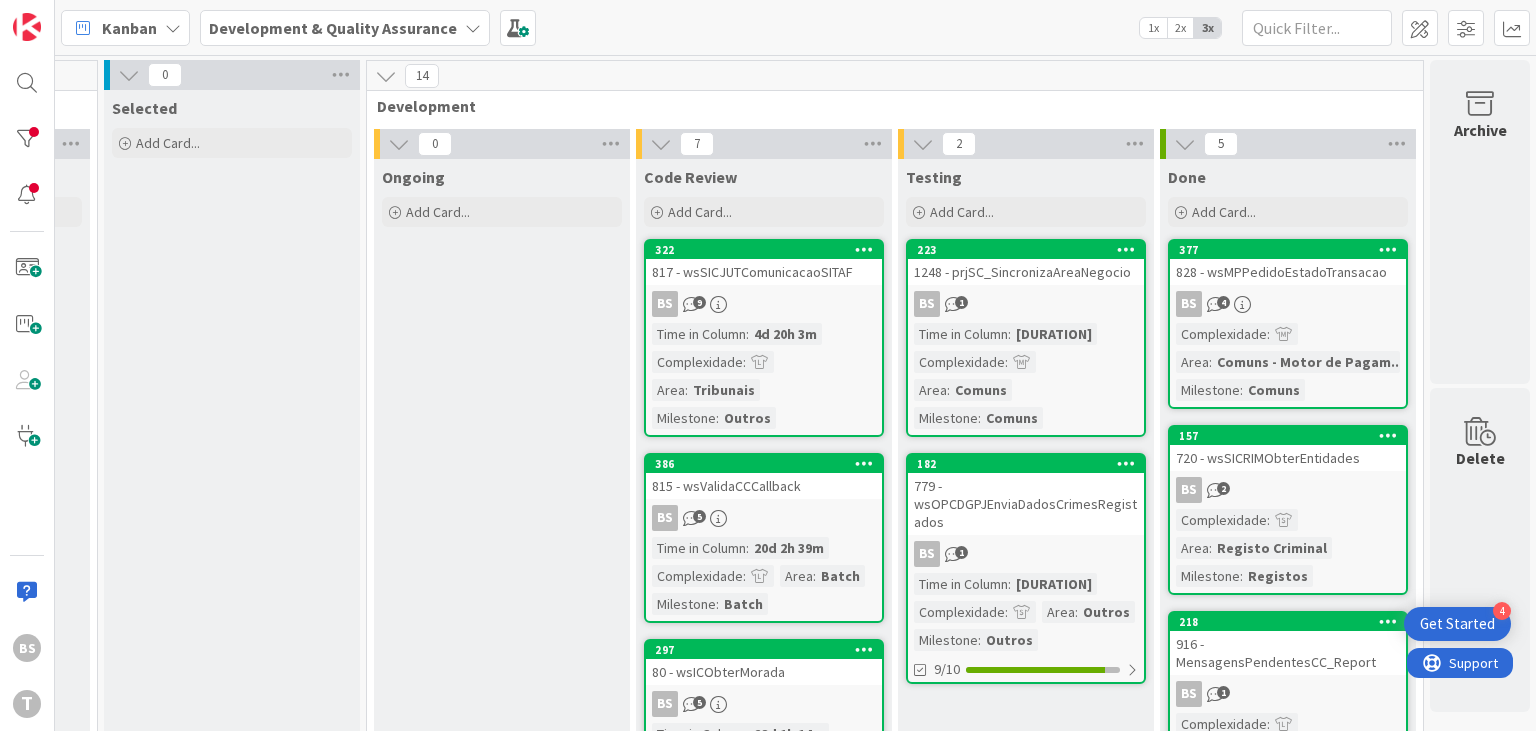 click on "817 - wsSICJUTComunicacaoSITAF" at bounding box center (764, 272) 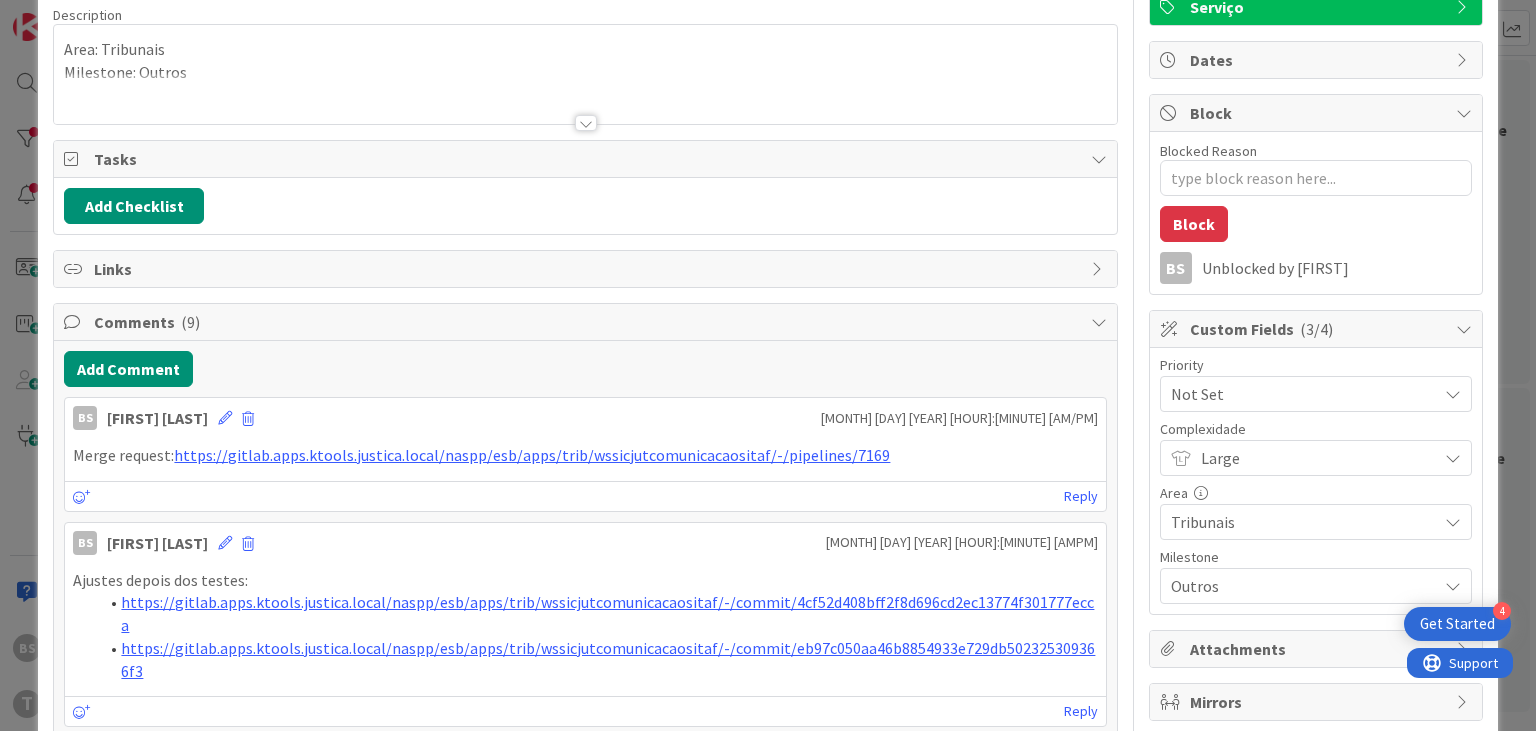 scroll, scrollTop: 120, scrollLeft: 0, axis: vertical 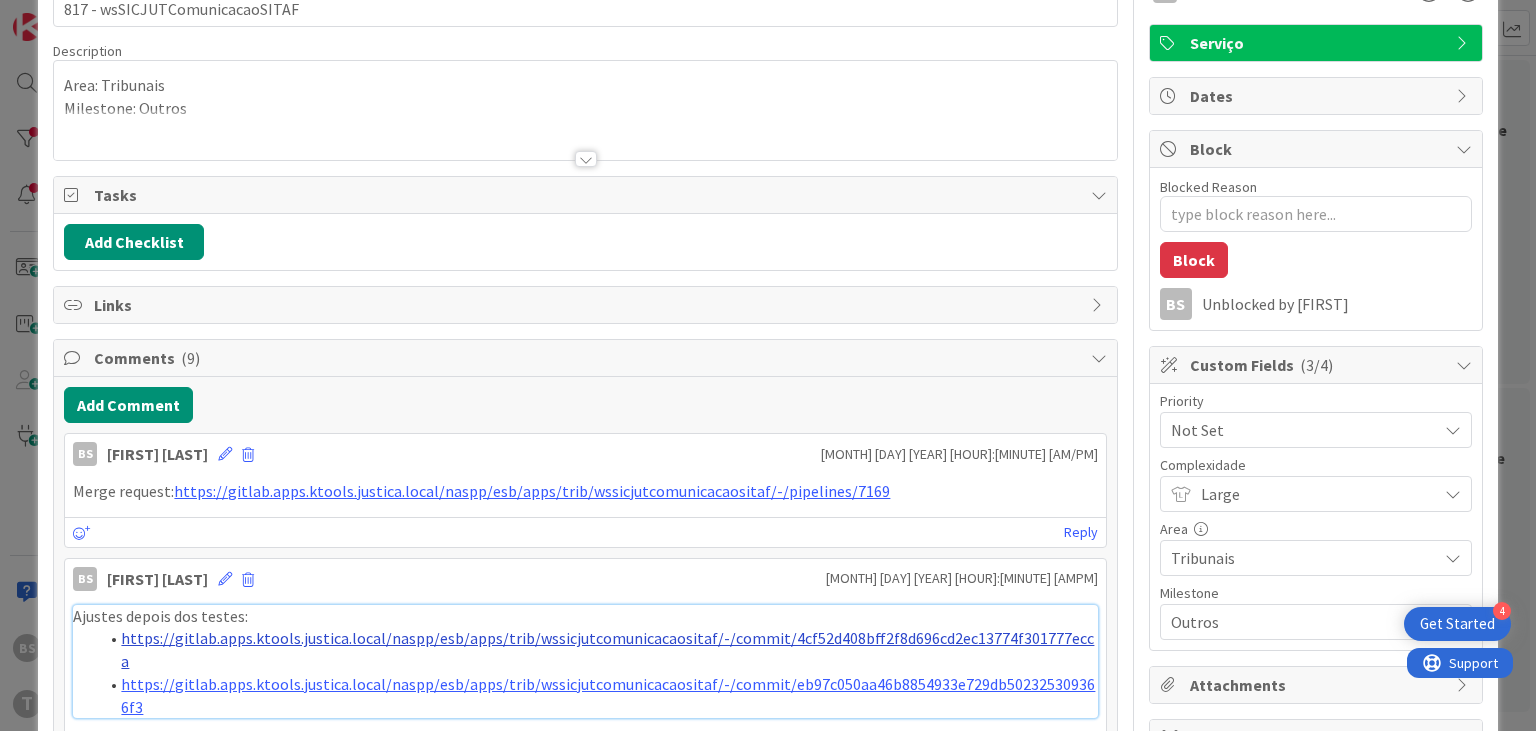 click on "https://gitlab.apps.ktools.justica.local/naspp/esb/apps/trib/wssicjutcomunicacaositaf/-/commit/4cf52d408bff2f8d696cd2ec13774f301777ecca" at bounding box center [607, 649] 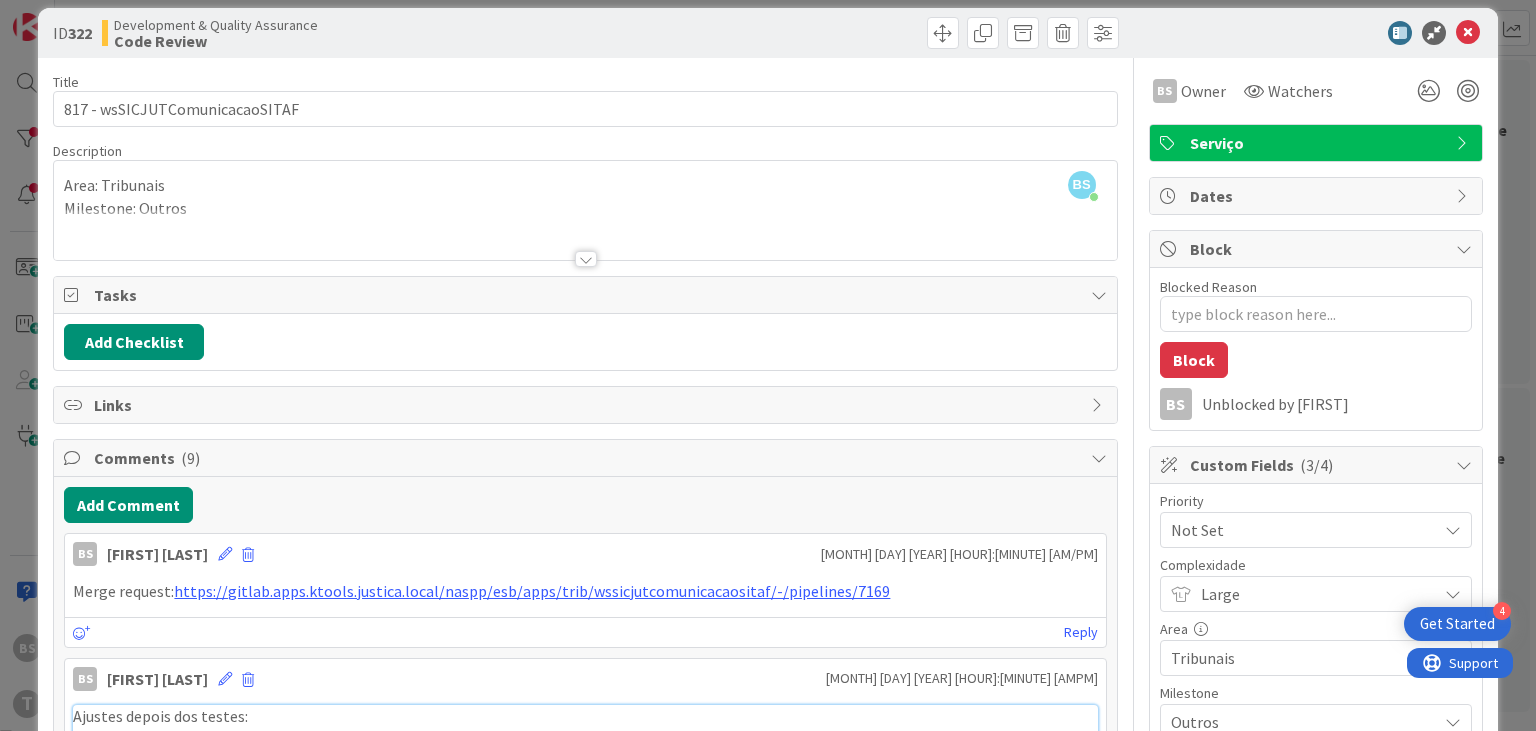 scroll, scrollTop: 0, scrollLeft: 0, axis: both 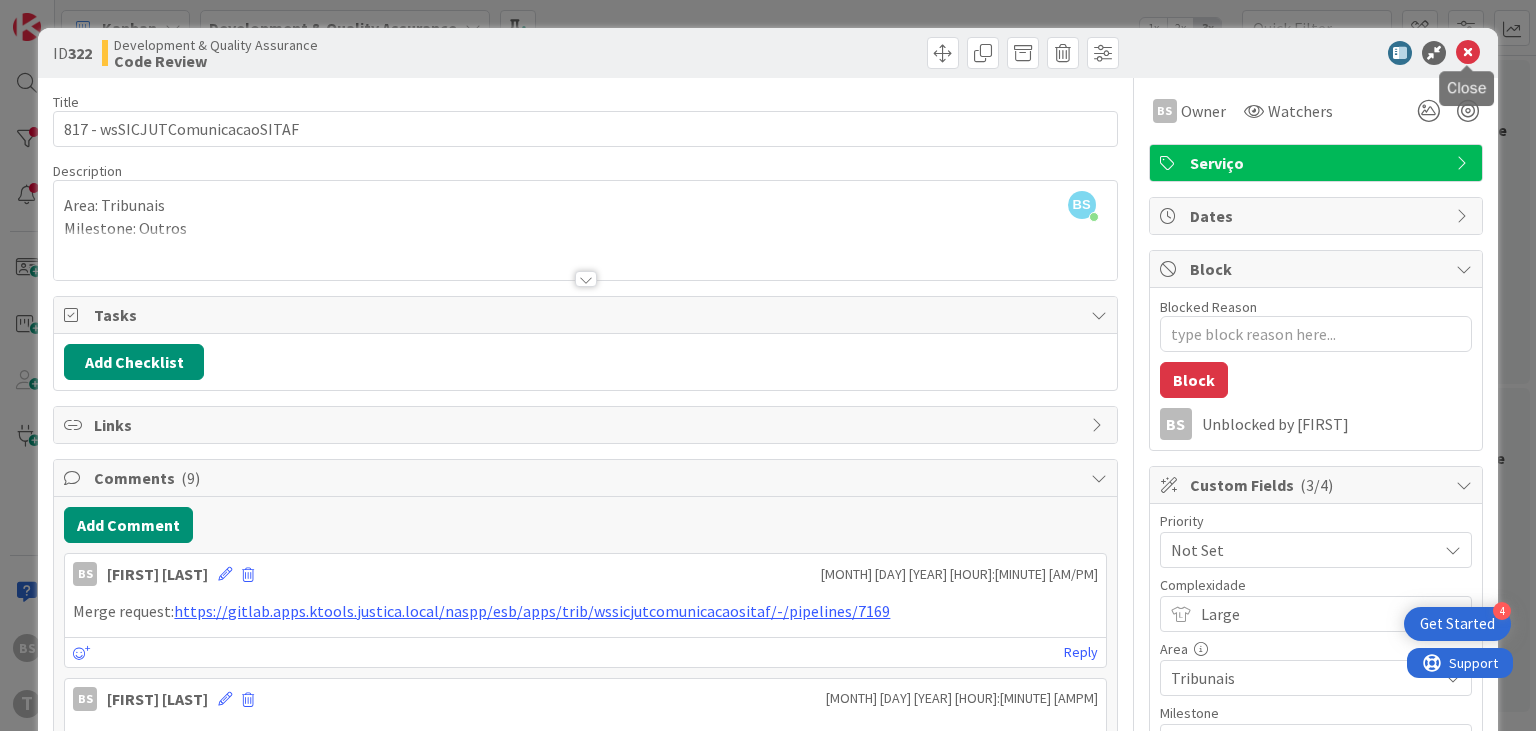 click at bounding box center [1468, 53] 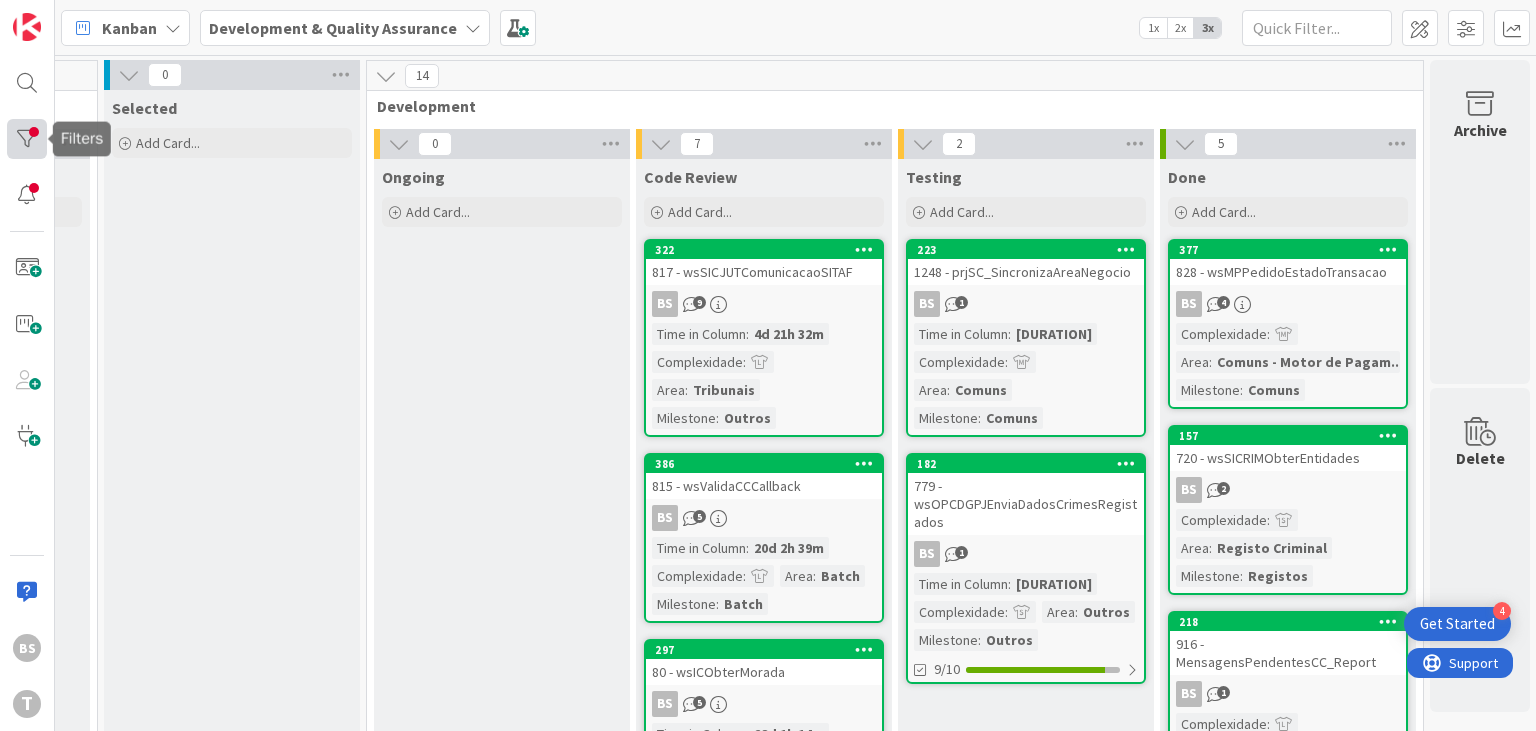 click at bounding box center [27, 139] 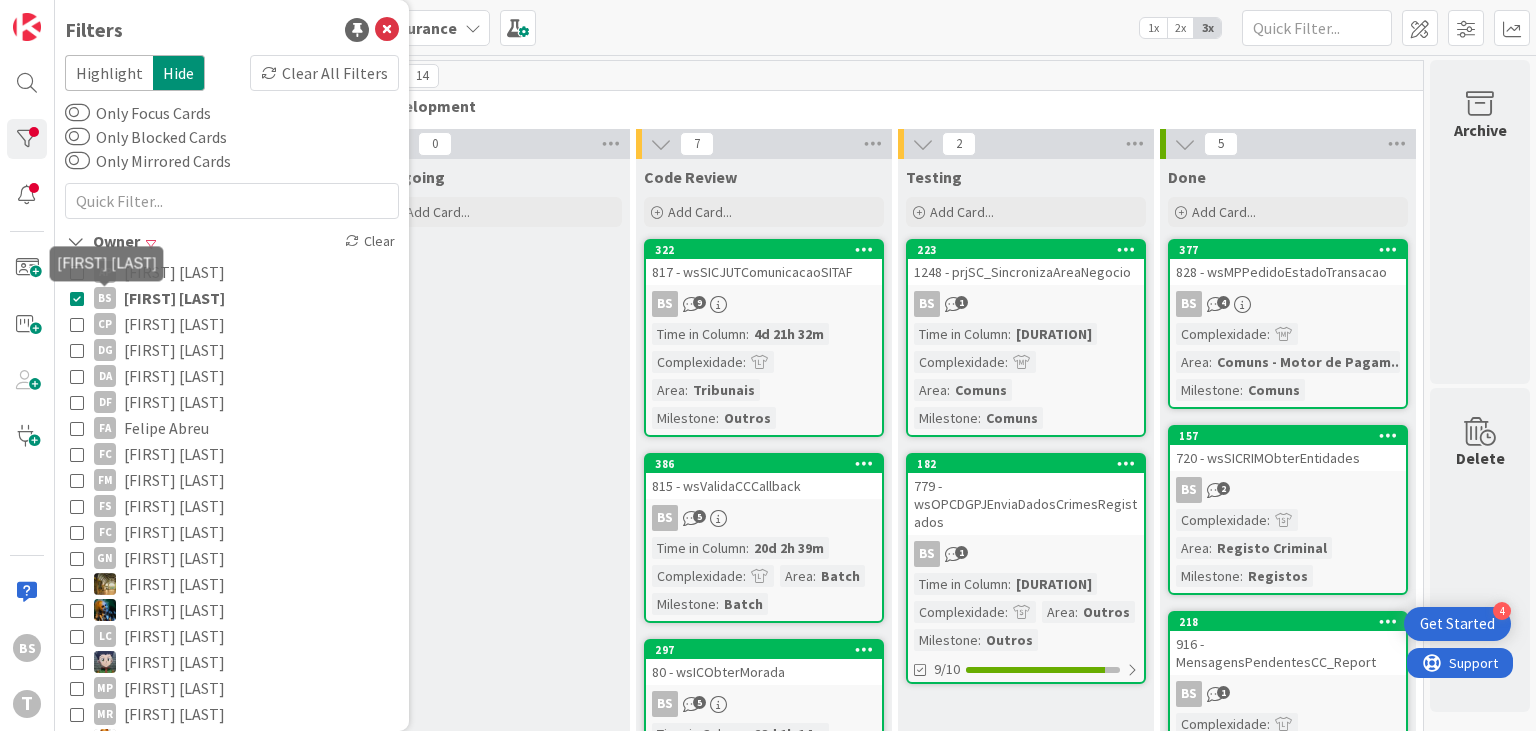 click on "BS [NAME]" at bounding box center (232, 298) 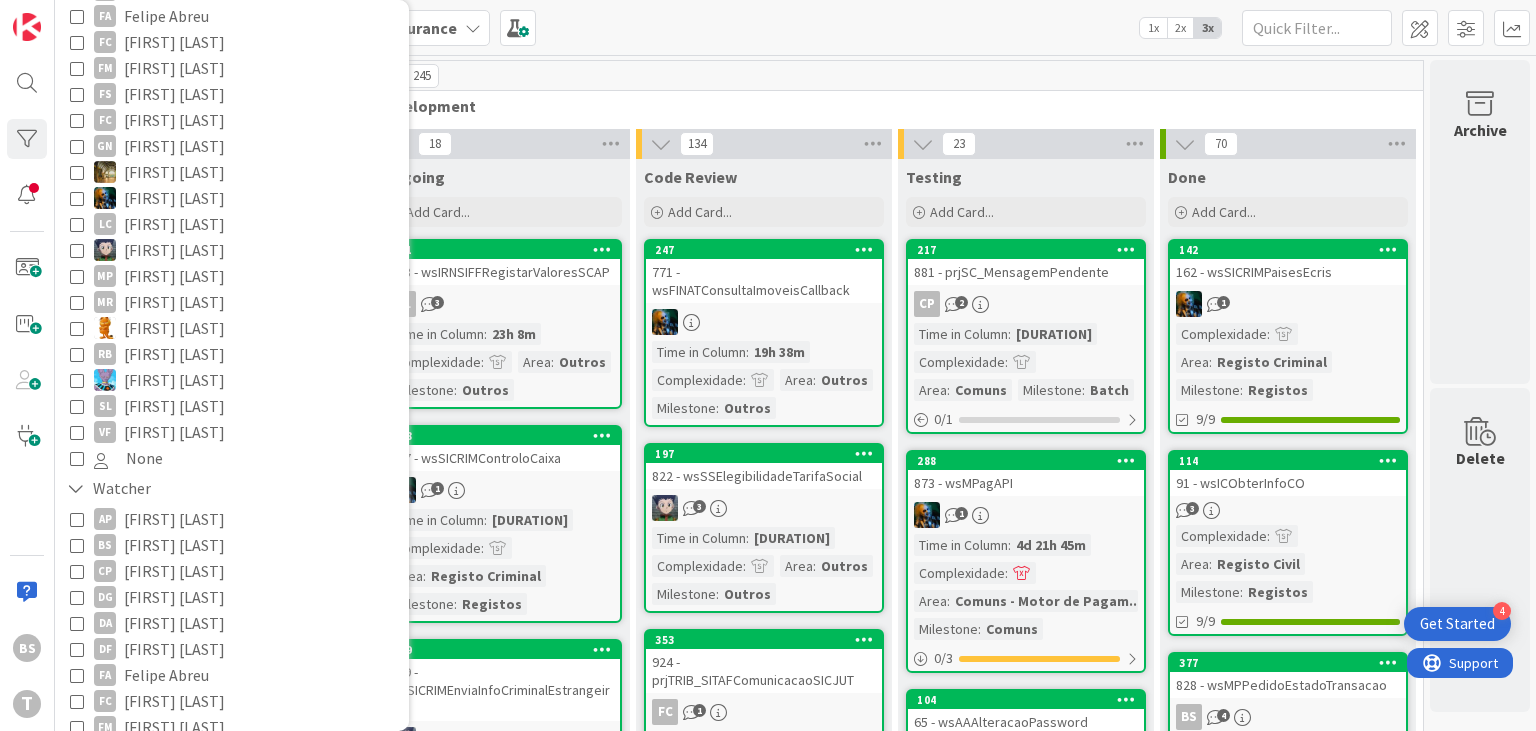 scroll, scrollTop: 0, scrollLeft: 0, axis: both 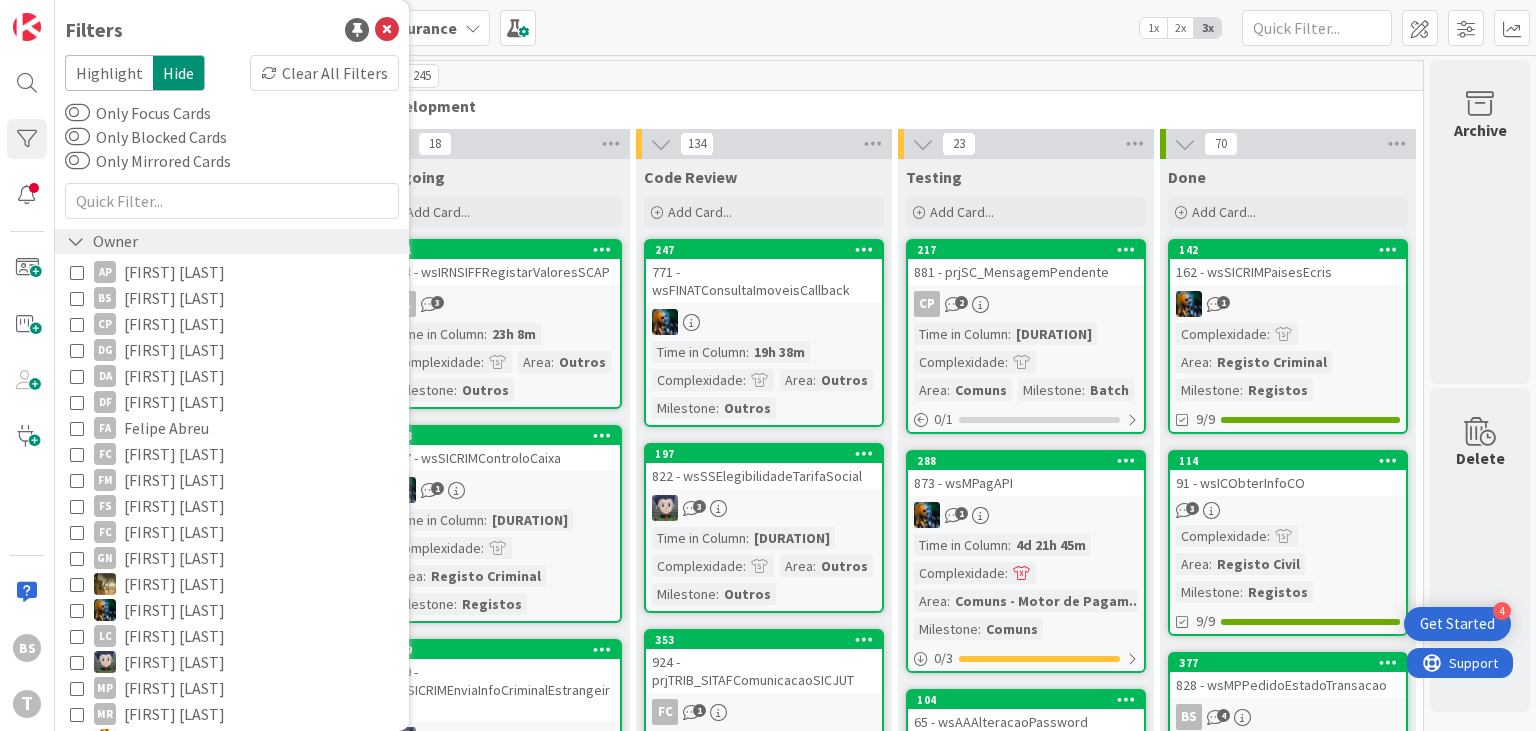 click on "Owner" at bounding box center [102, 241] 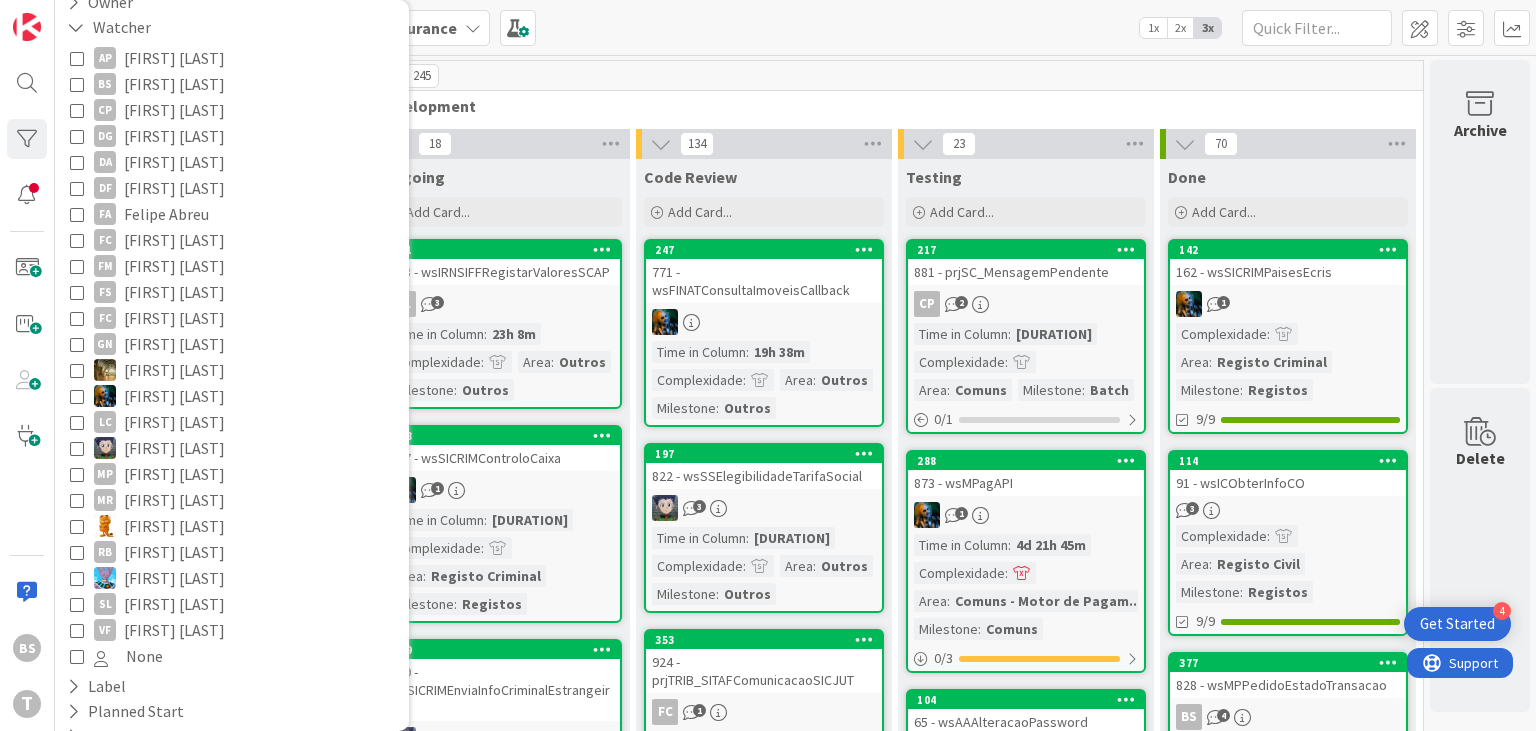scroll, scrollTop: 240, scrollLeft: 0, axis: vertical 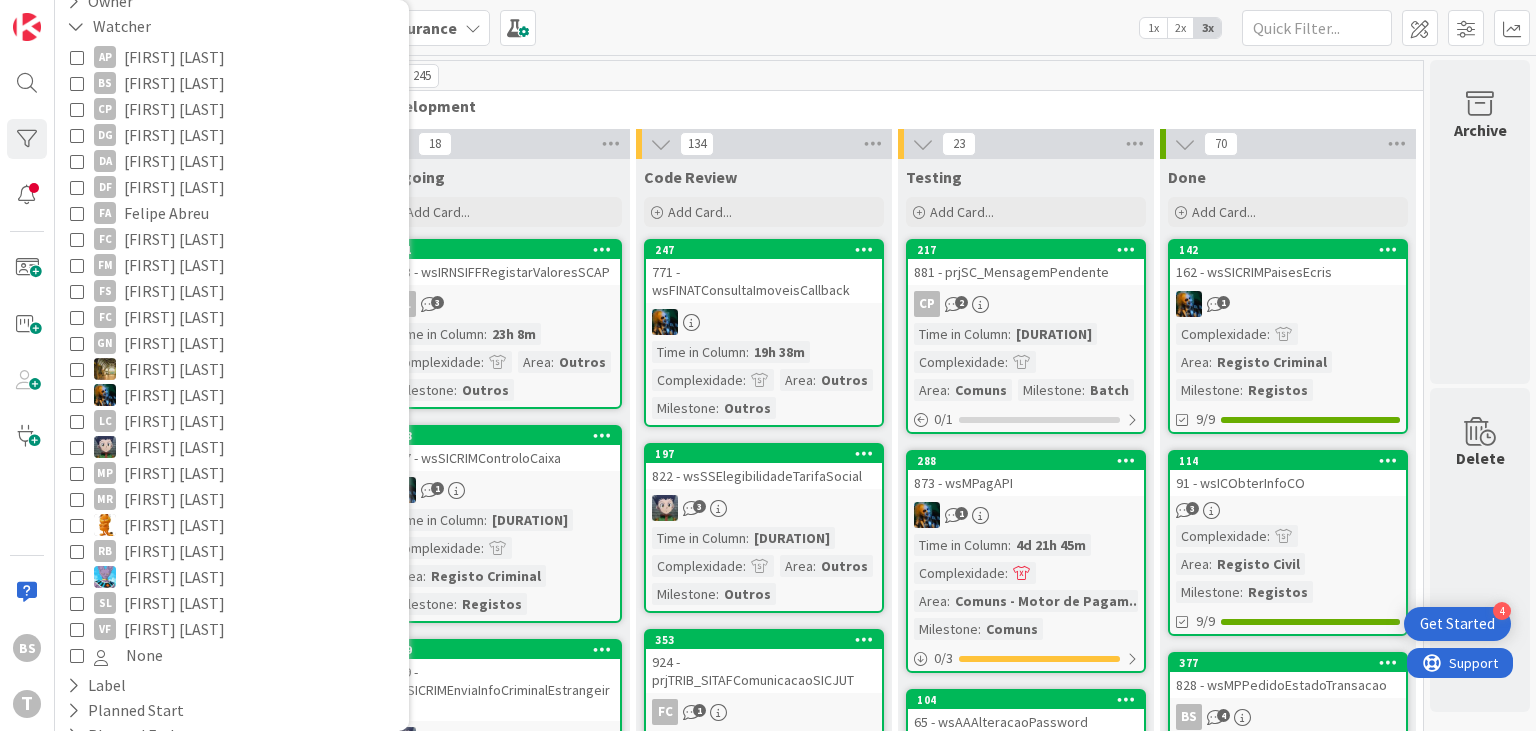 click on "[FIRST] [LAST]" at bounding box center (174, 83) 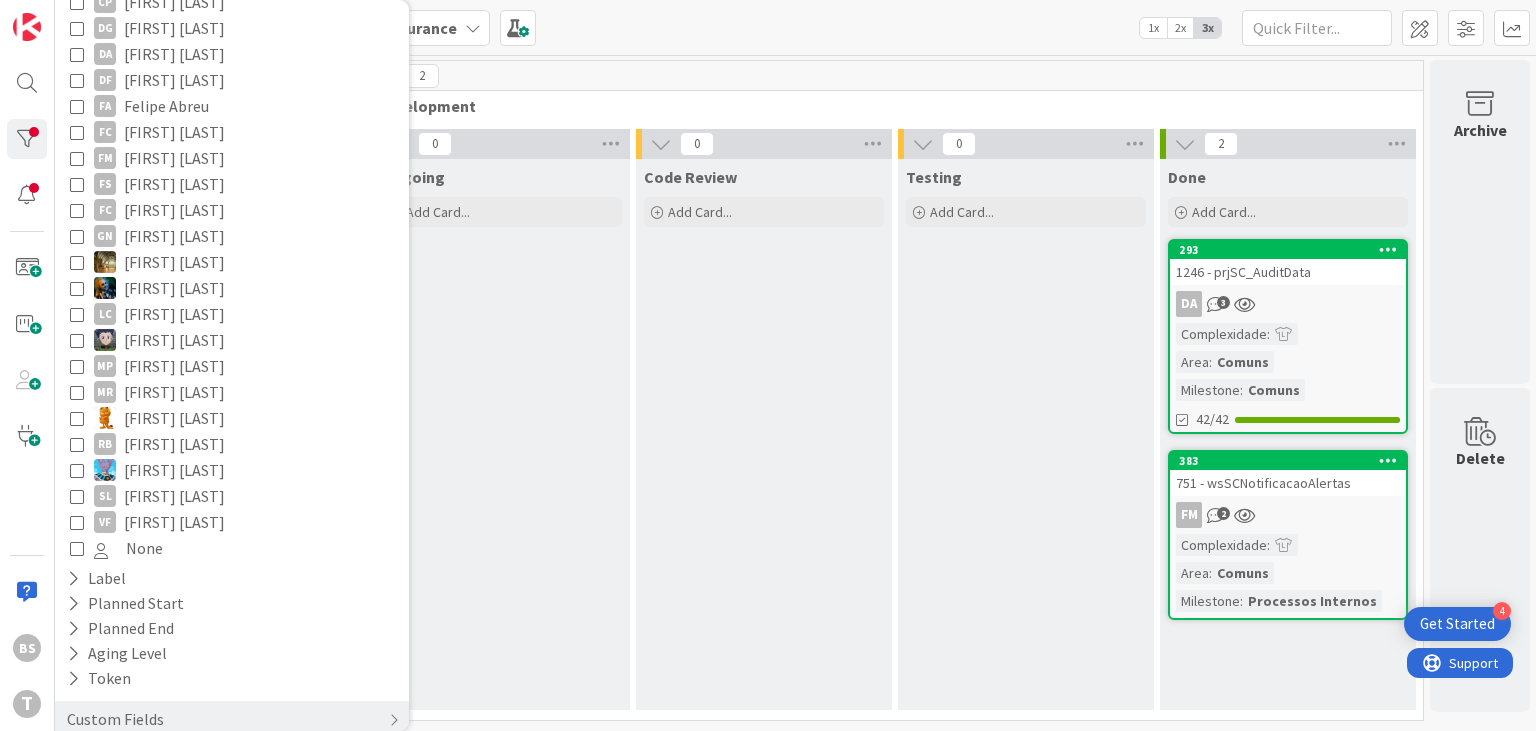 scroll, scrollTop: 379, scrollLeft: 0, axis: vertical 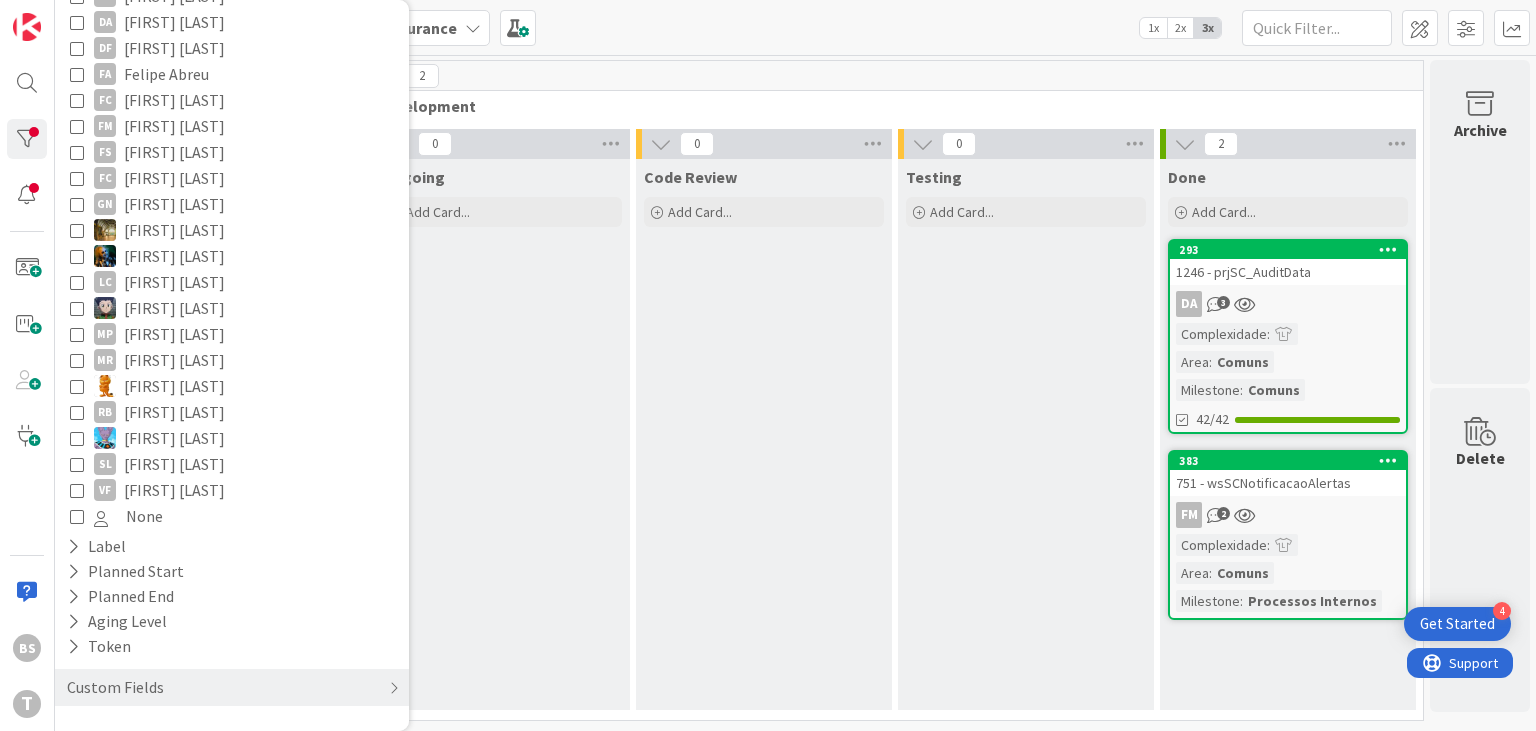 click on "Custom Fields" at bounding box center (232, 687) 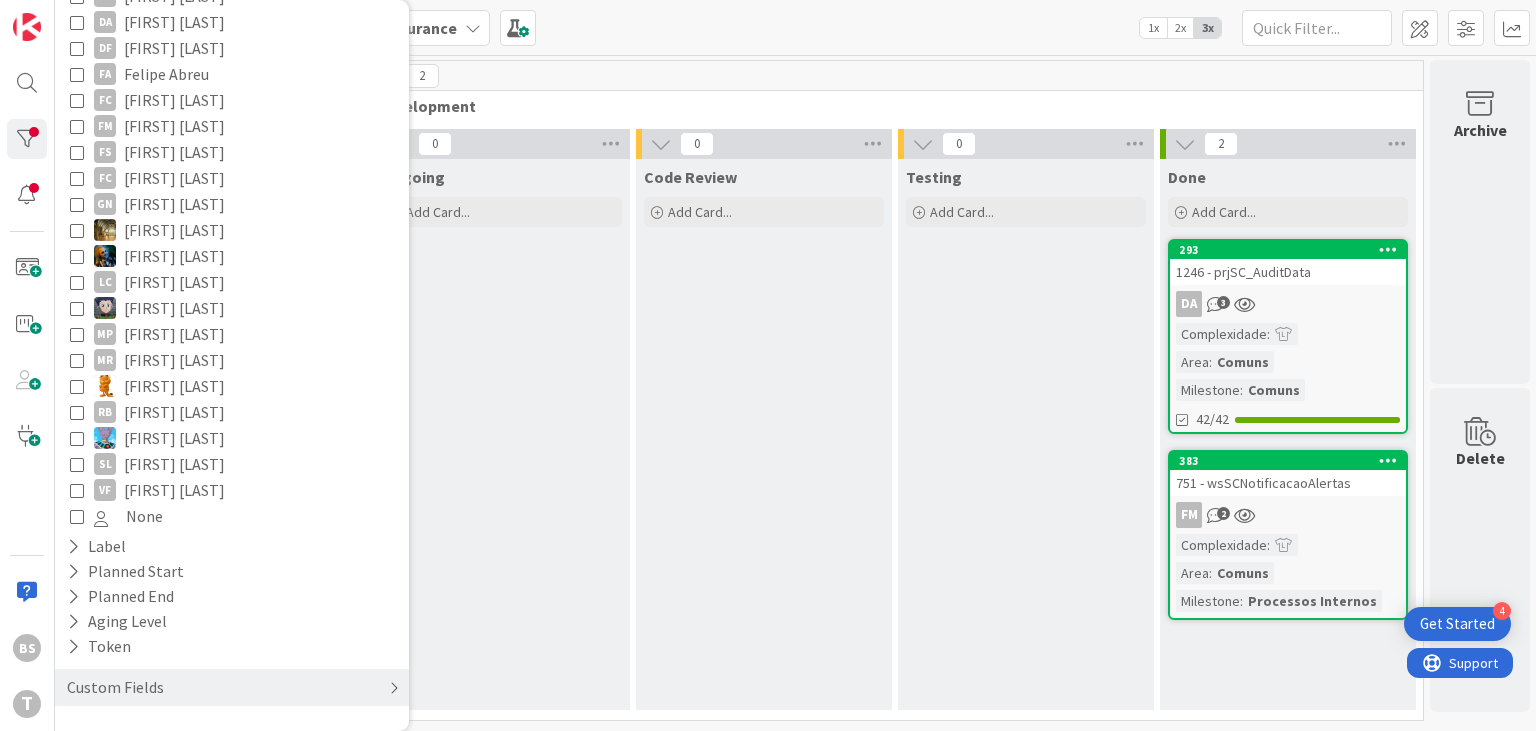 click on "Custom Fields" at bounding box center [232, 687] 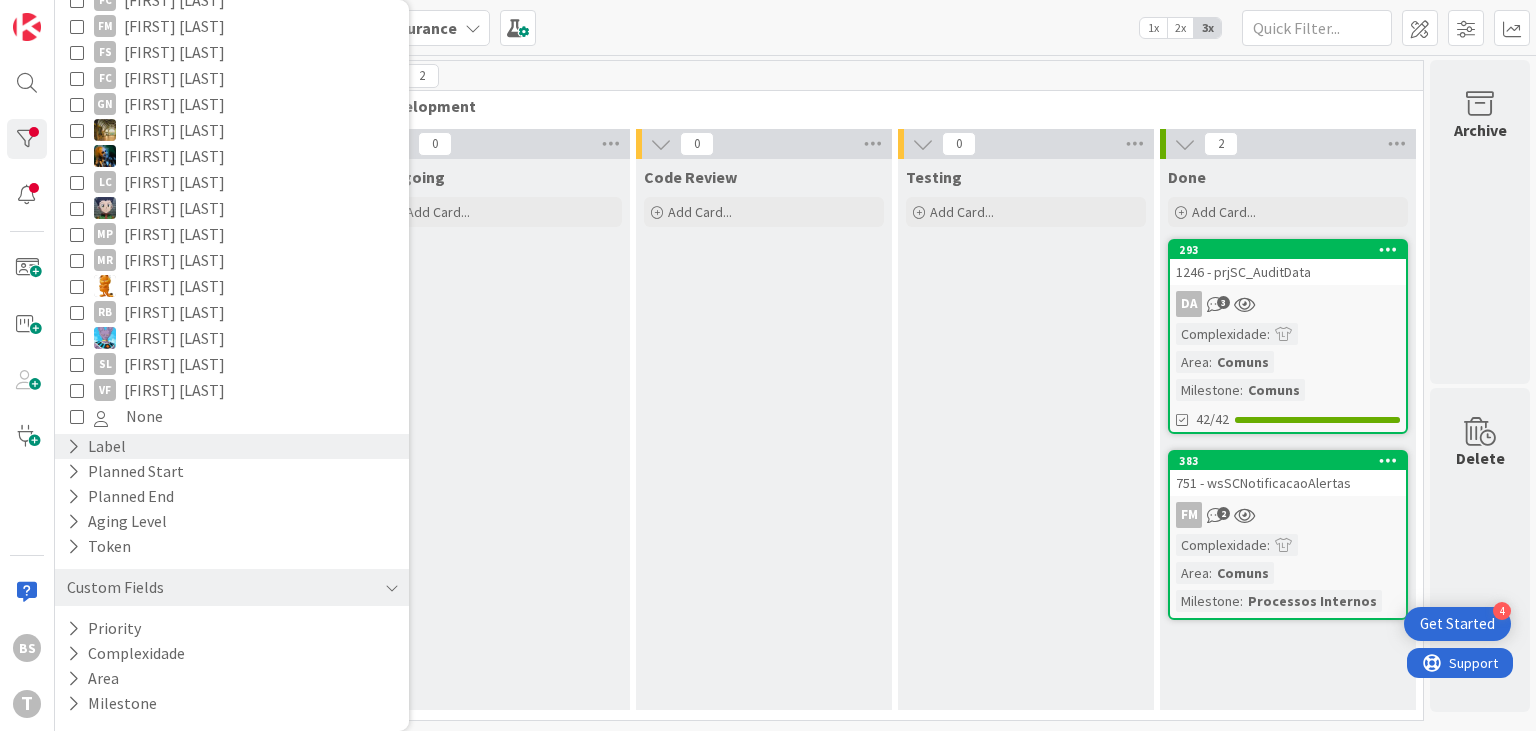 scroll, scrollTop: 0, scrollLeft: 0, axis: both 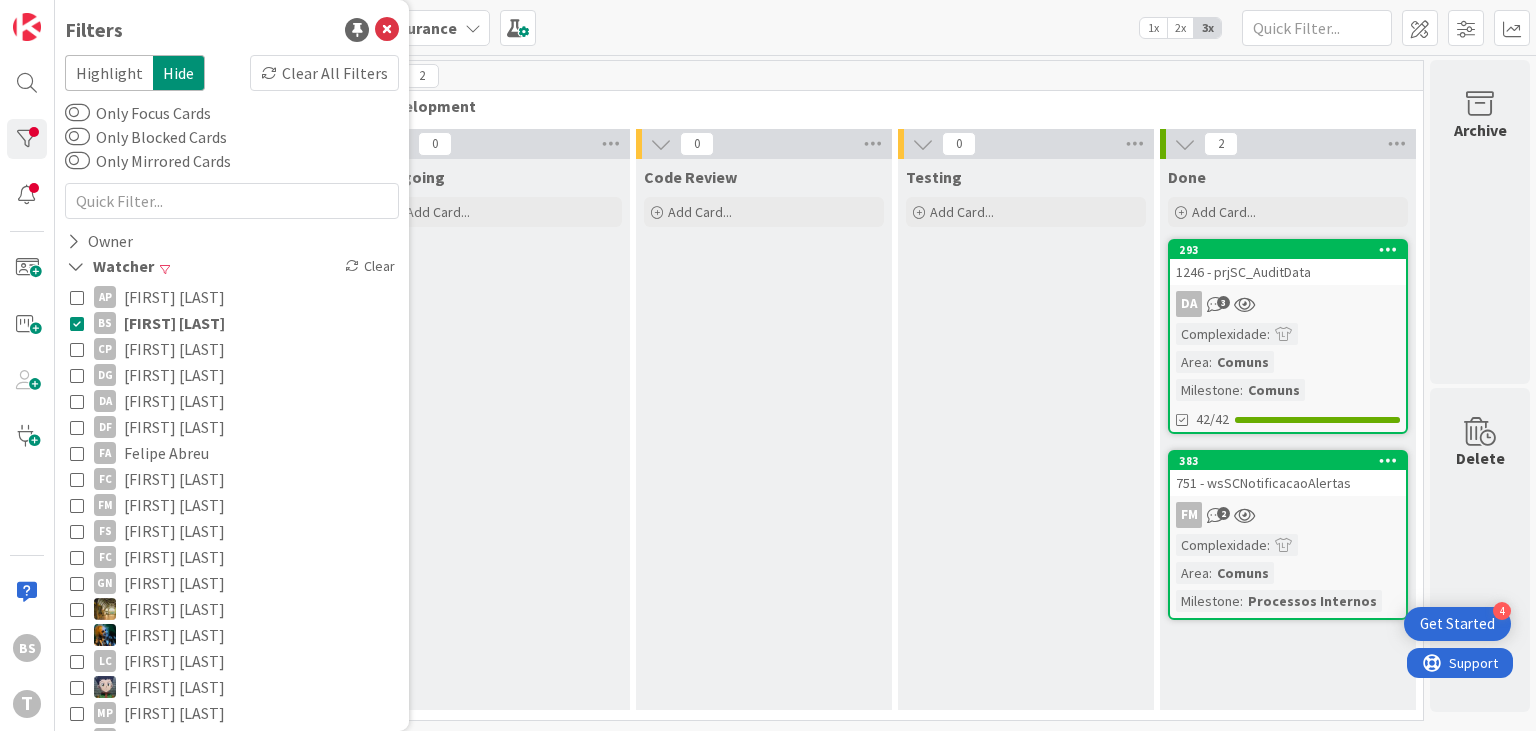 click on "[FIRST] [LAST]" at bounding box center [174, 323] 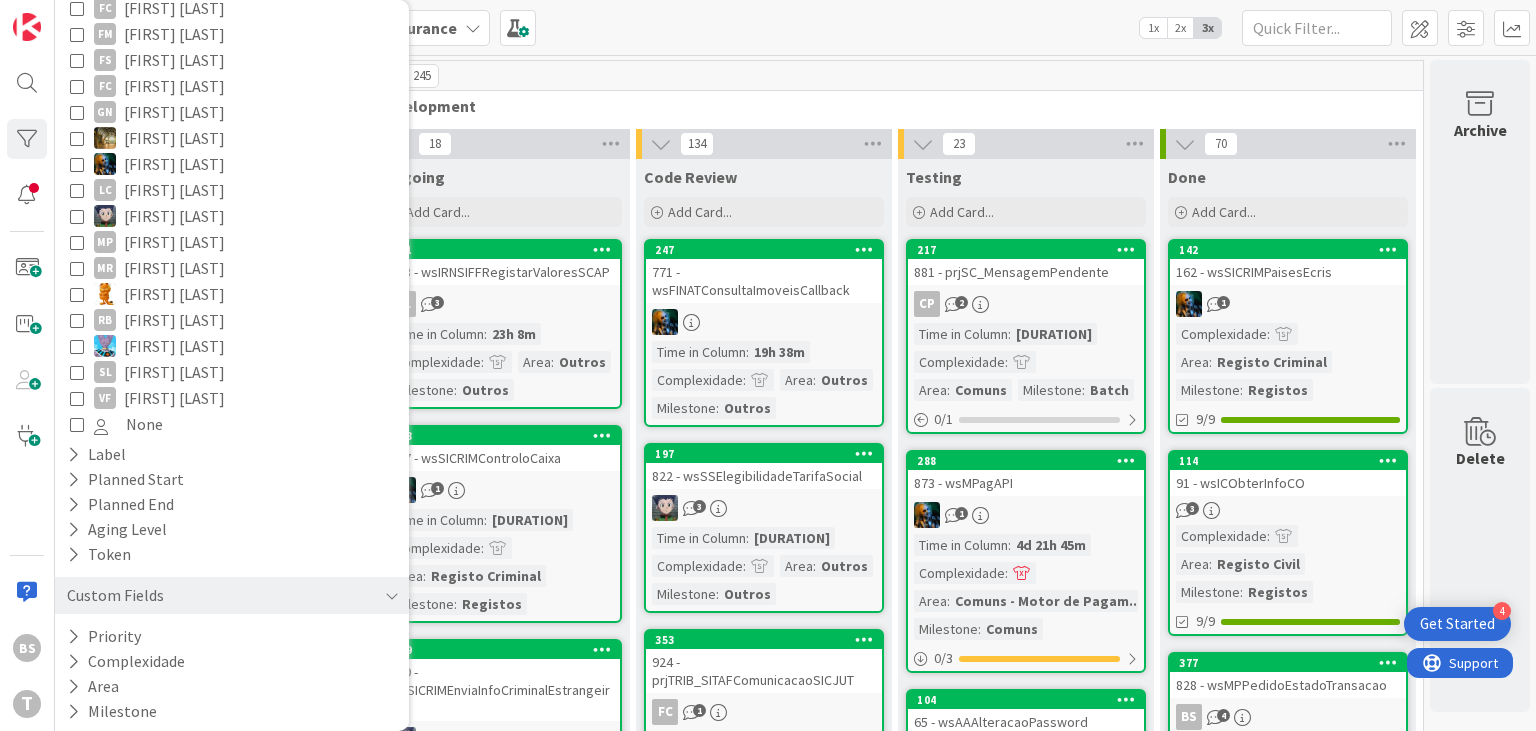 scroll, scrollTop: 479, scrollLeft: 0, axis: vertical 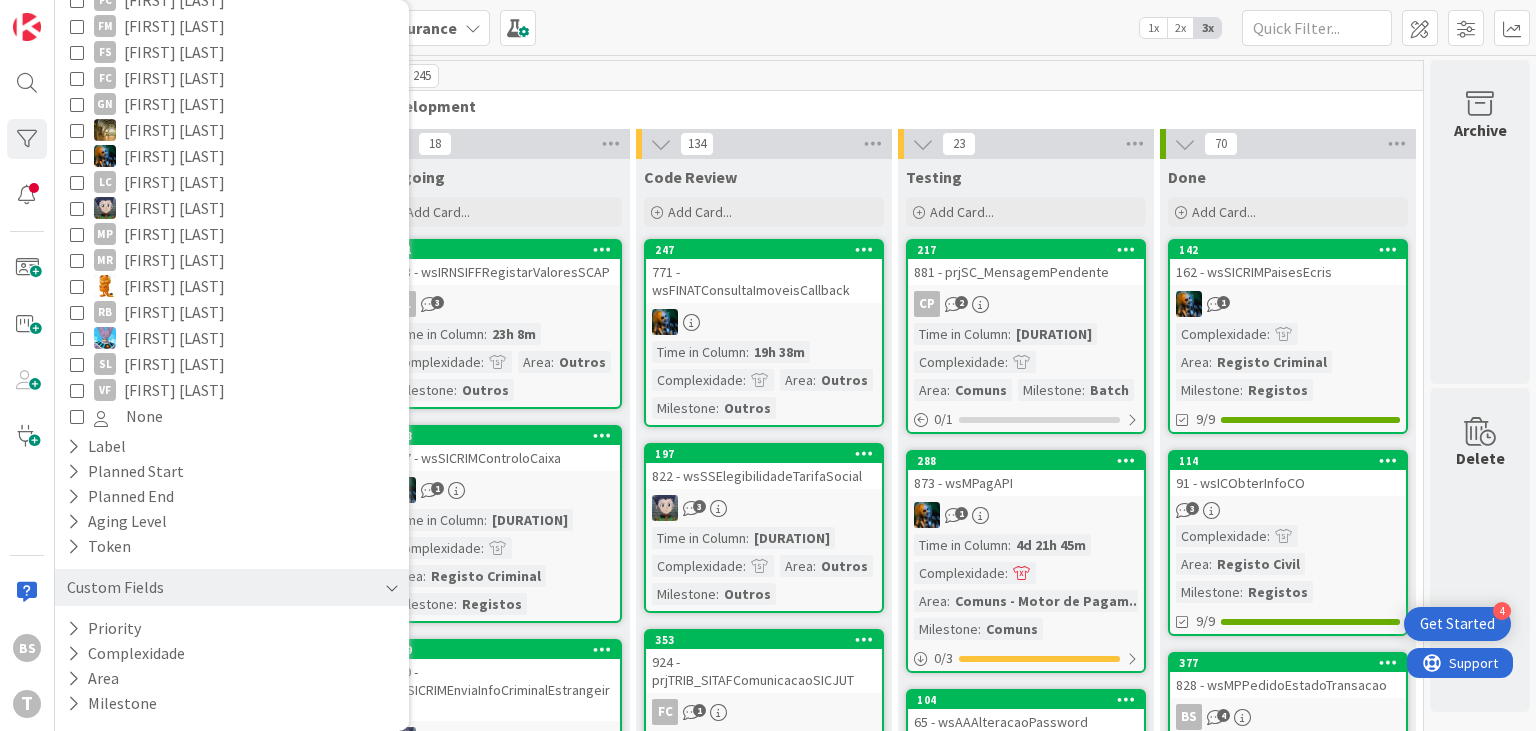 click on "Custom Fields" at bounding box center (232, 587) 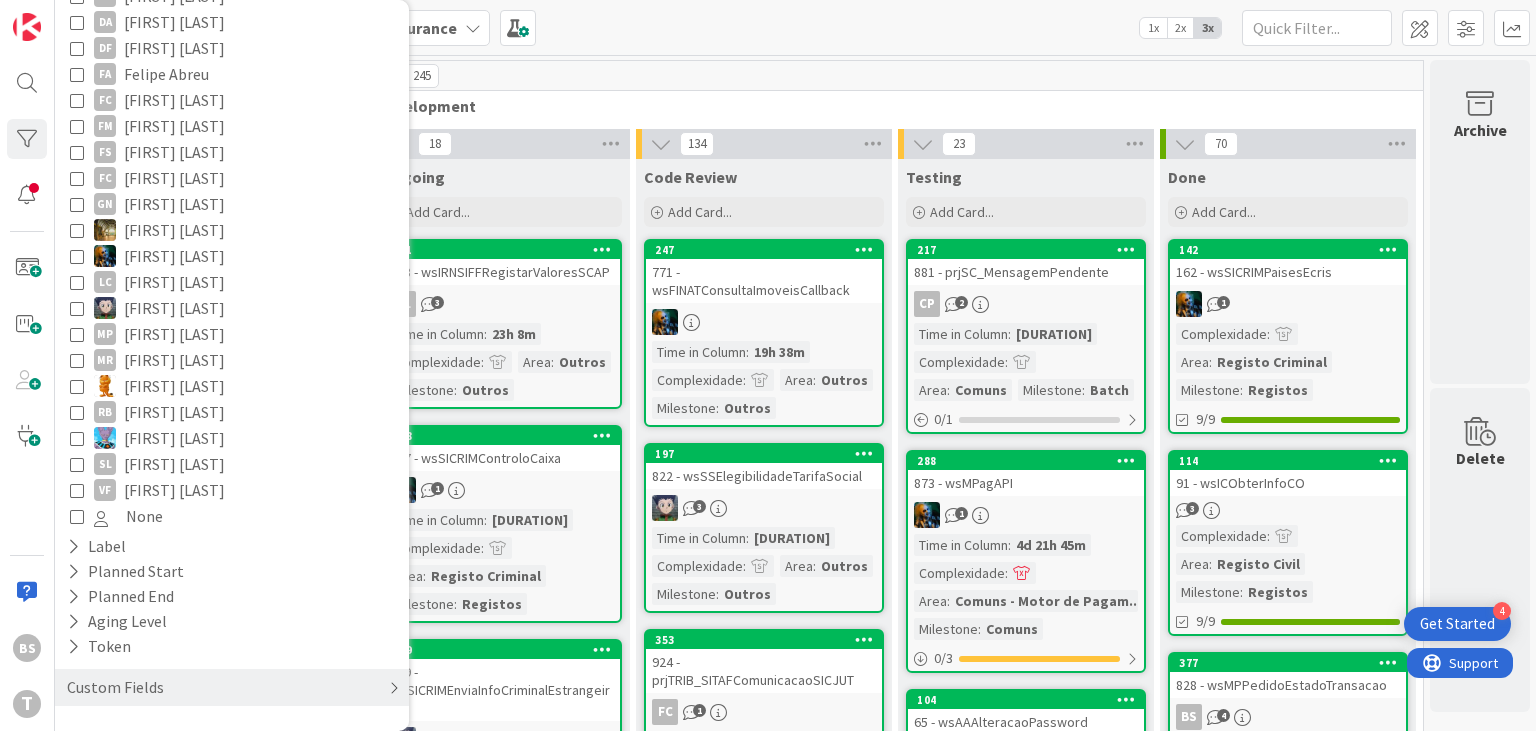click on "Custom Fields" at bounding box center (232, 687) 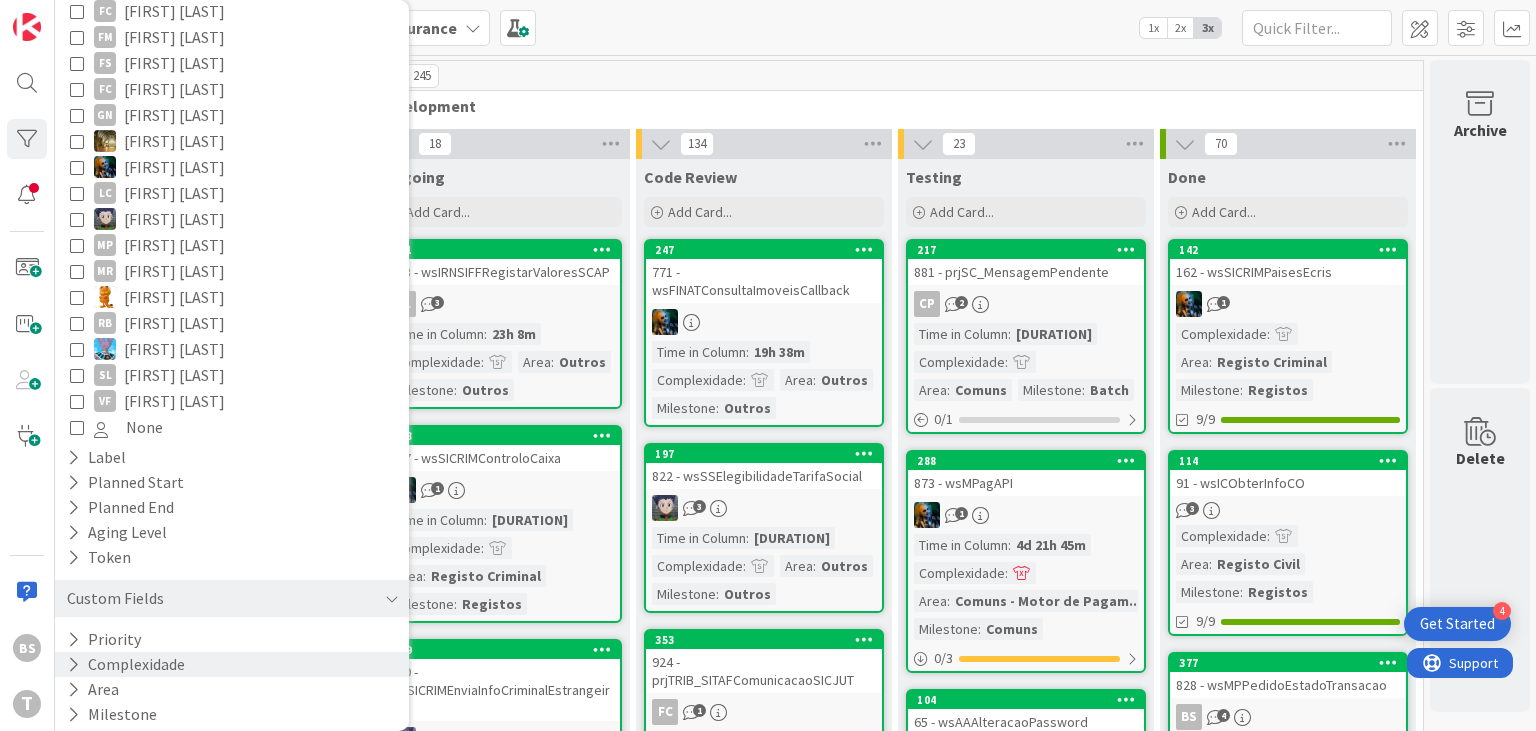 scroll, scrollTop: 479, scrollLeft: 0, axis: vertical 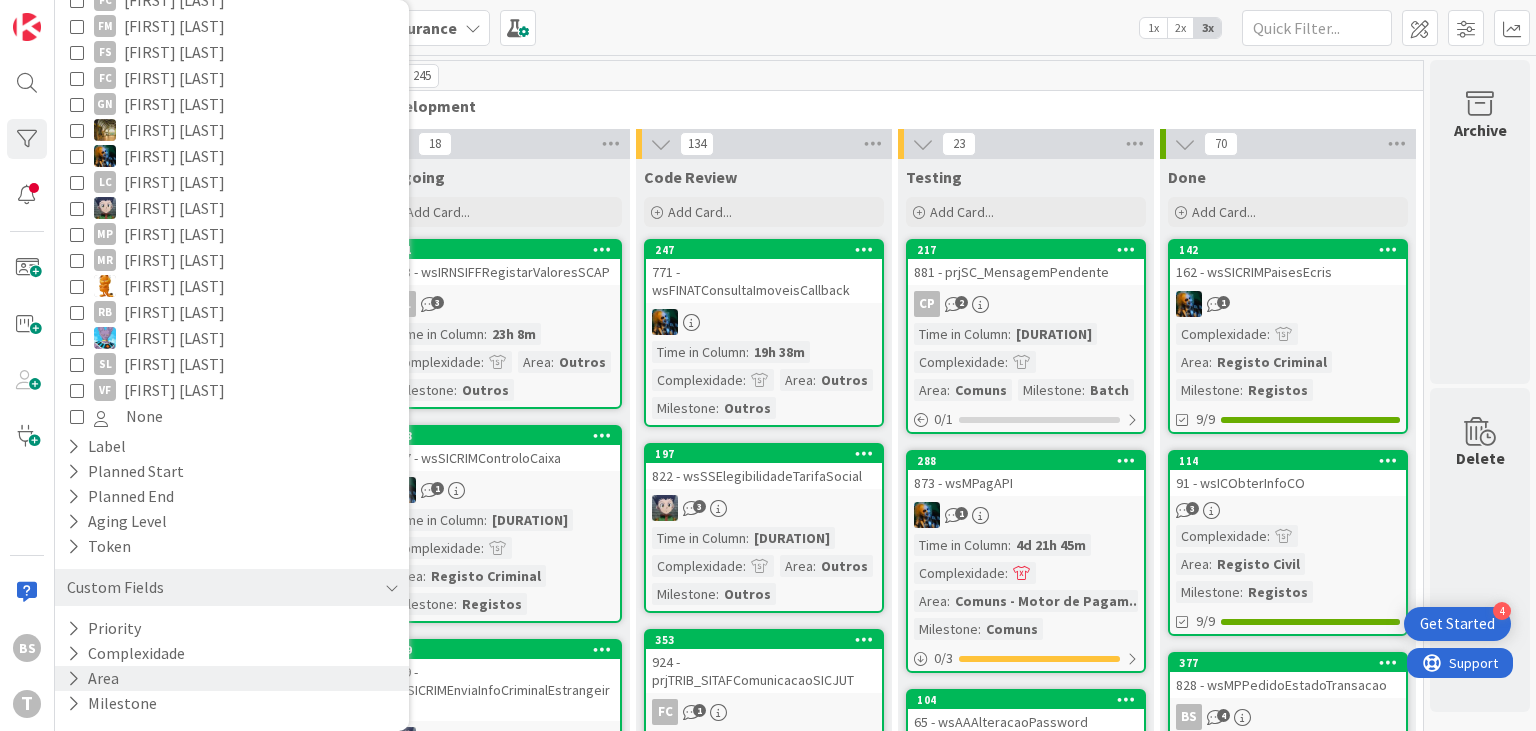 click on "Area" at bounding box center [232, 678] 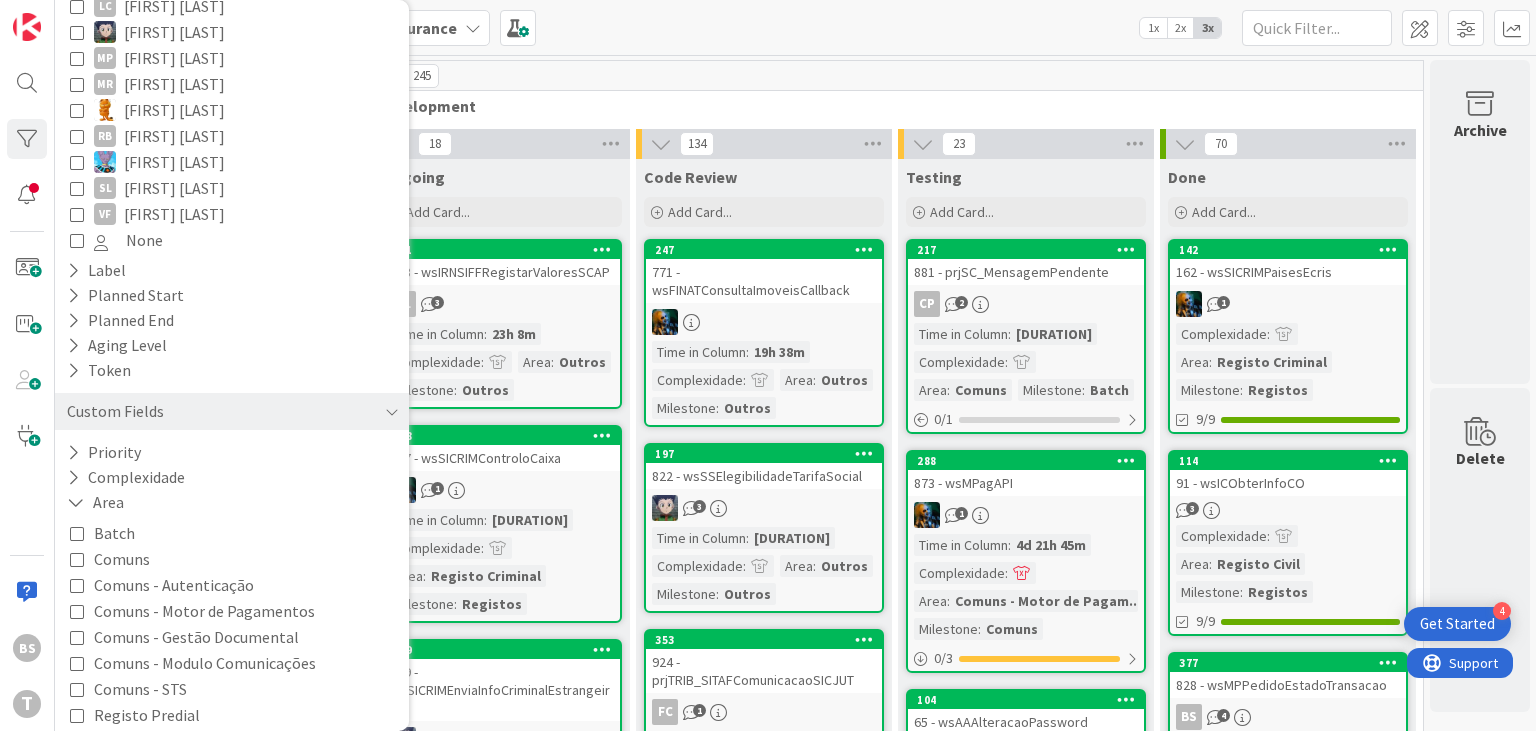 scroll, scrollTop: 839, scrollLeft: 0, axis: vertical 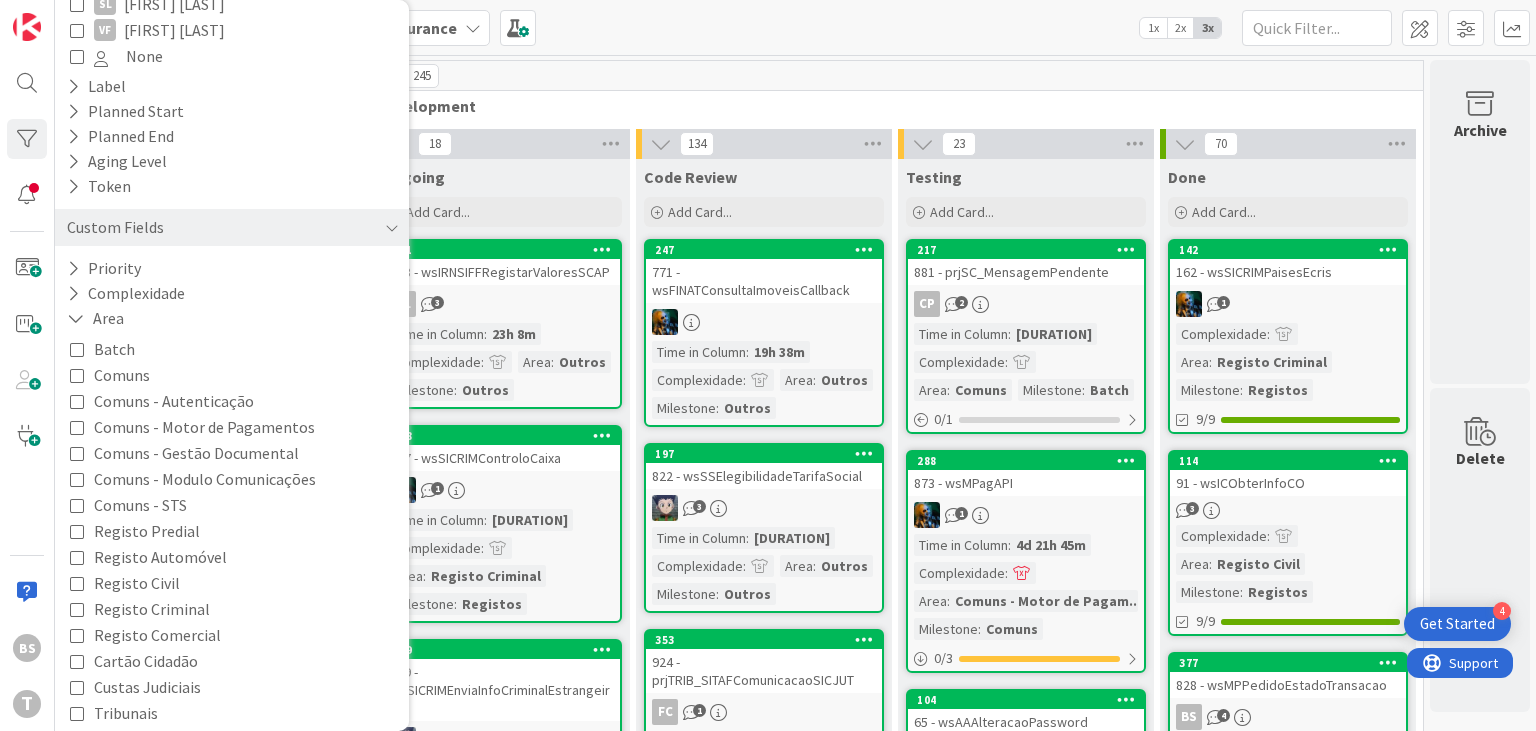 click on "Comuns" at bounding box center [122, 375] 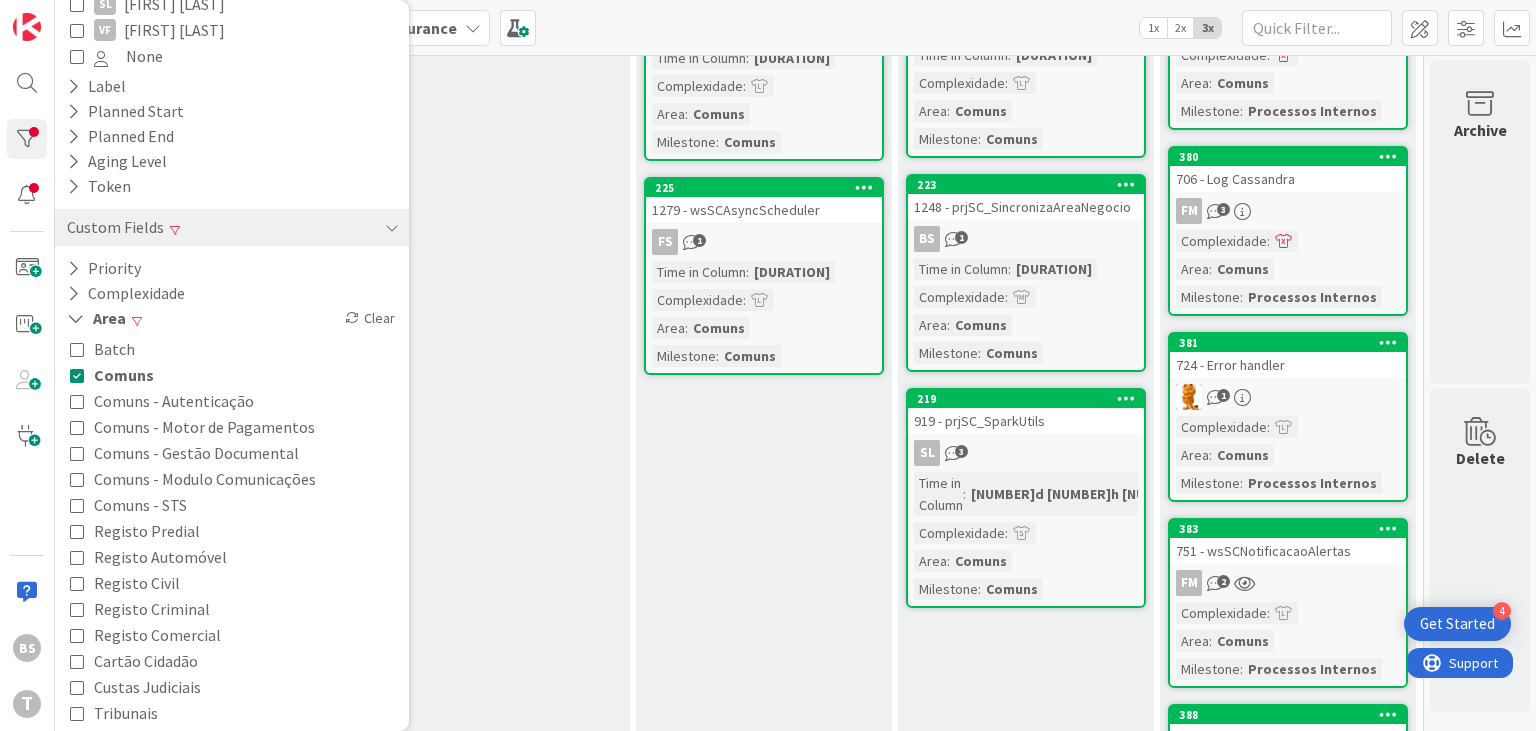 scroll, scrollTop: 496, scrollLeft: 760, axis: both 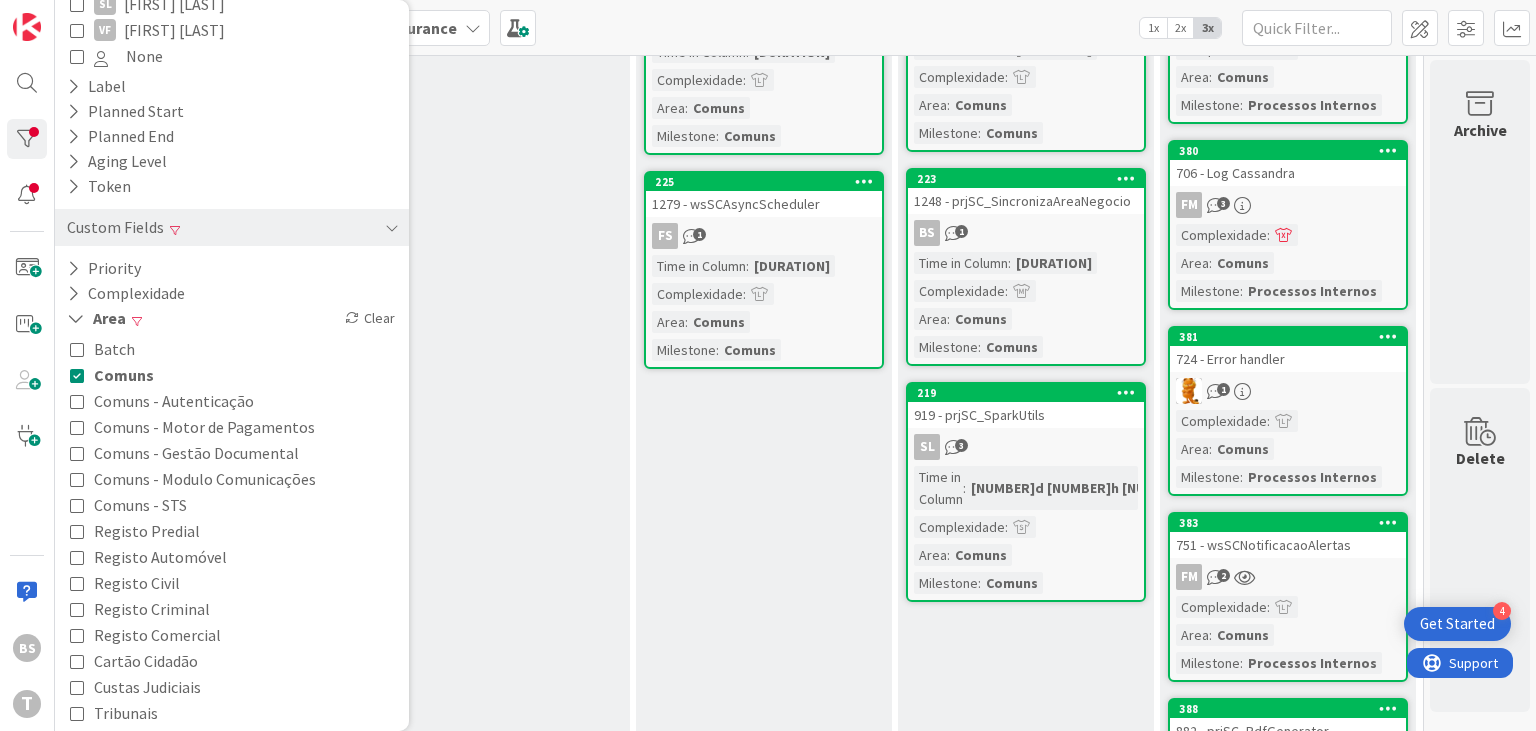 click on "882 - prjSC_PdfGenerator" at bounding box center [1288, 731] 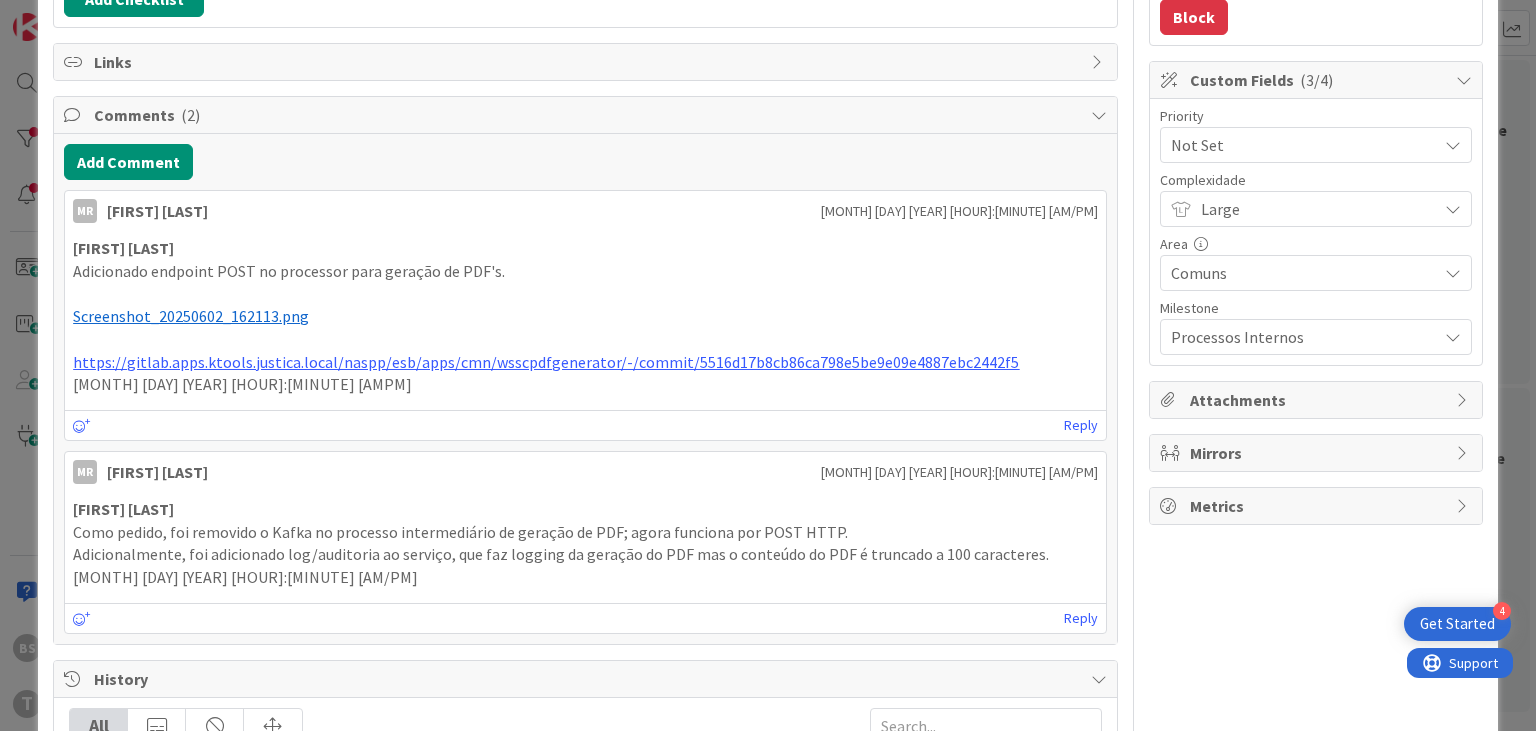 scroll, scrollTop: 480, scrollLeft: 0, axis: vertical 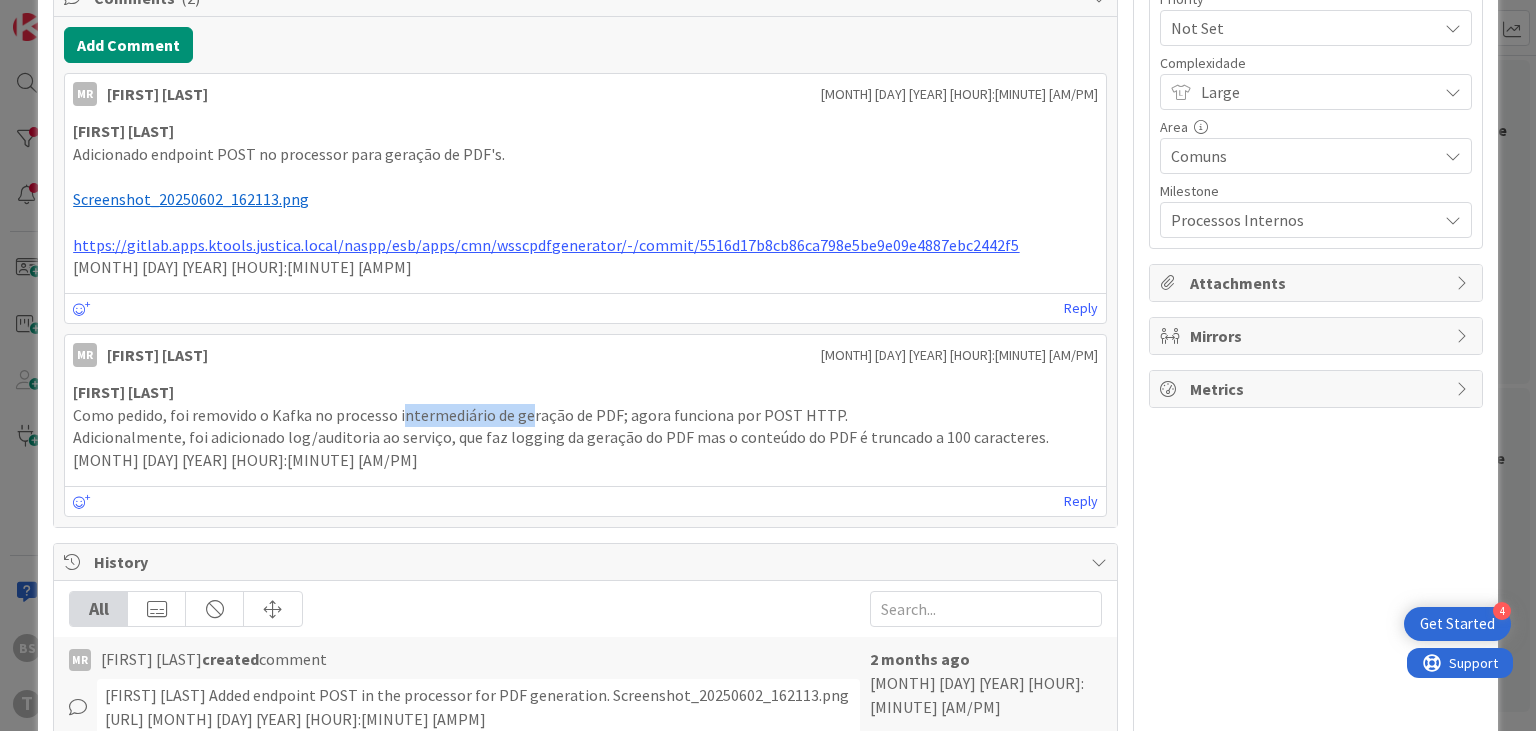 drag, startPoint x: 415, startPoint y: 414, endPoint x: 531, endPoint y: 420, distance: 116.15507 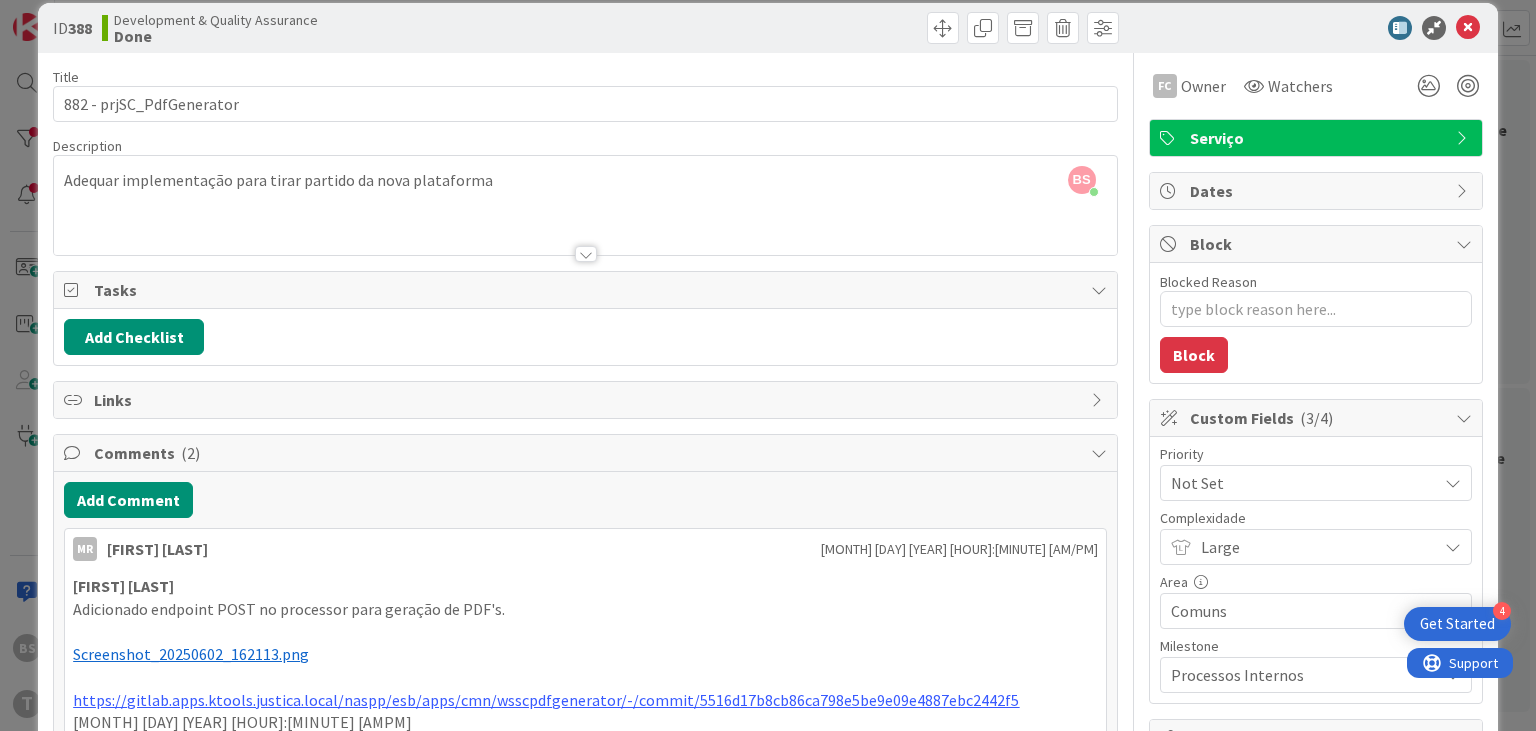 scroll, scrollTop: 0, scrollLeft: 0, axis: both 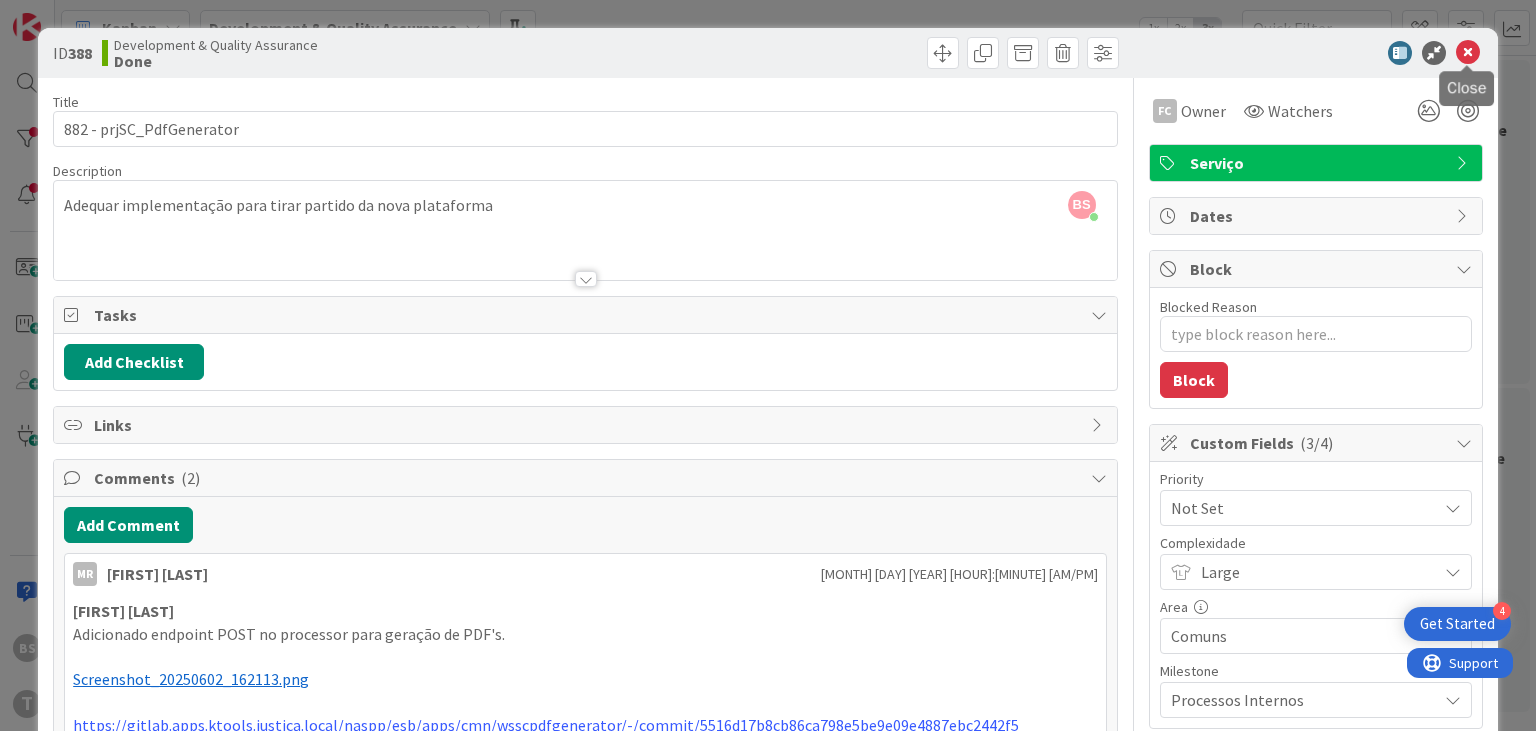 click at bounding box center (1468, 53) 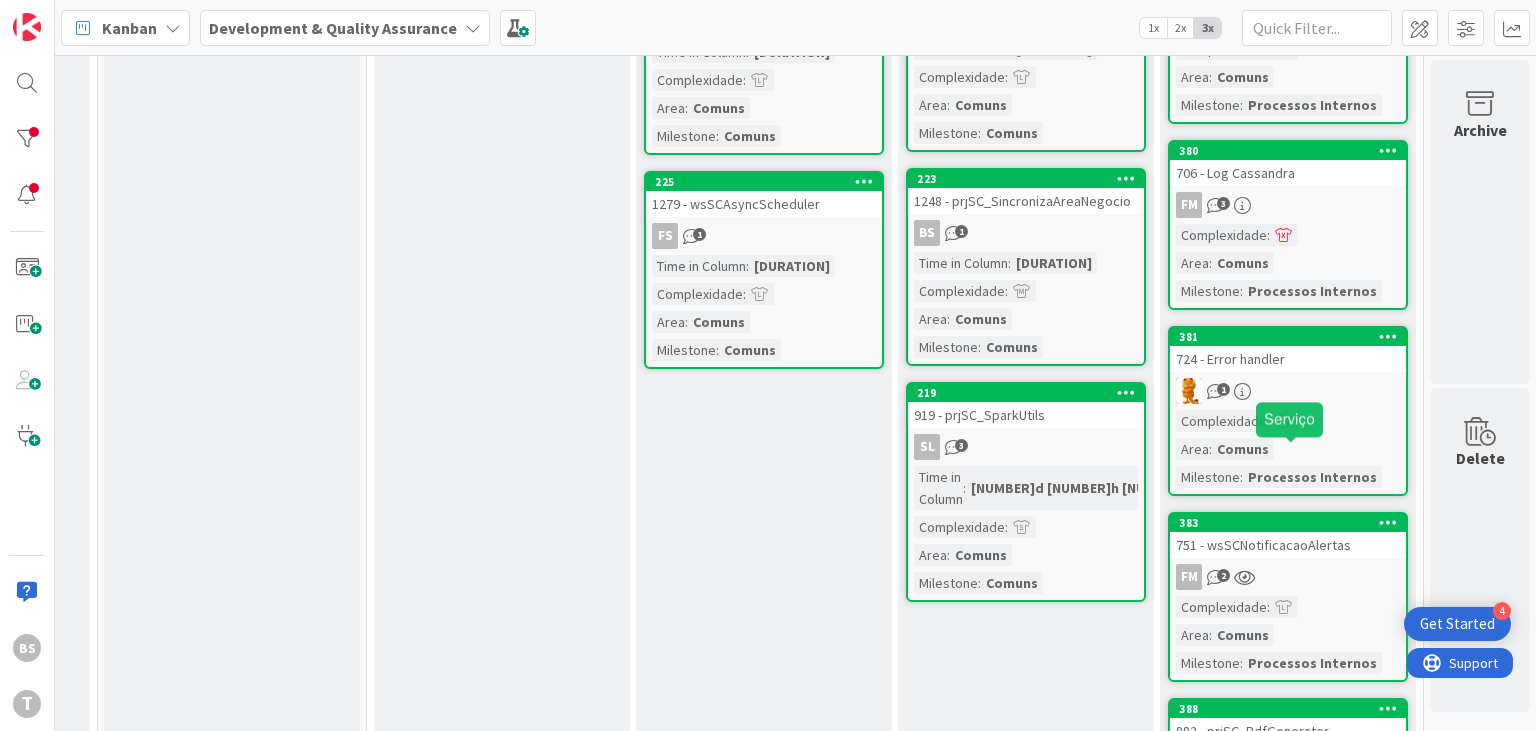 scroll, scrollTop: 256, scrollLeft: 760, axis: both 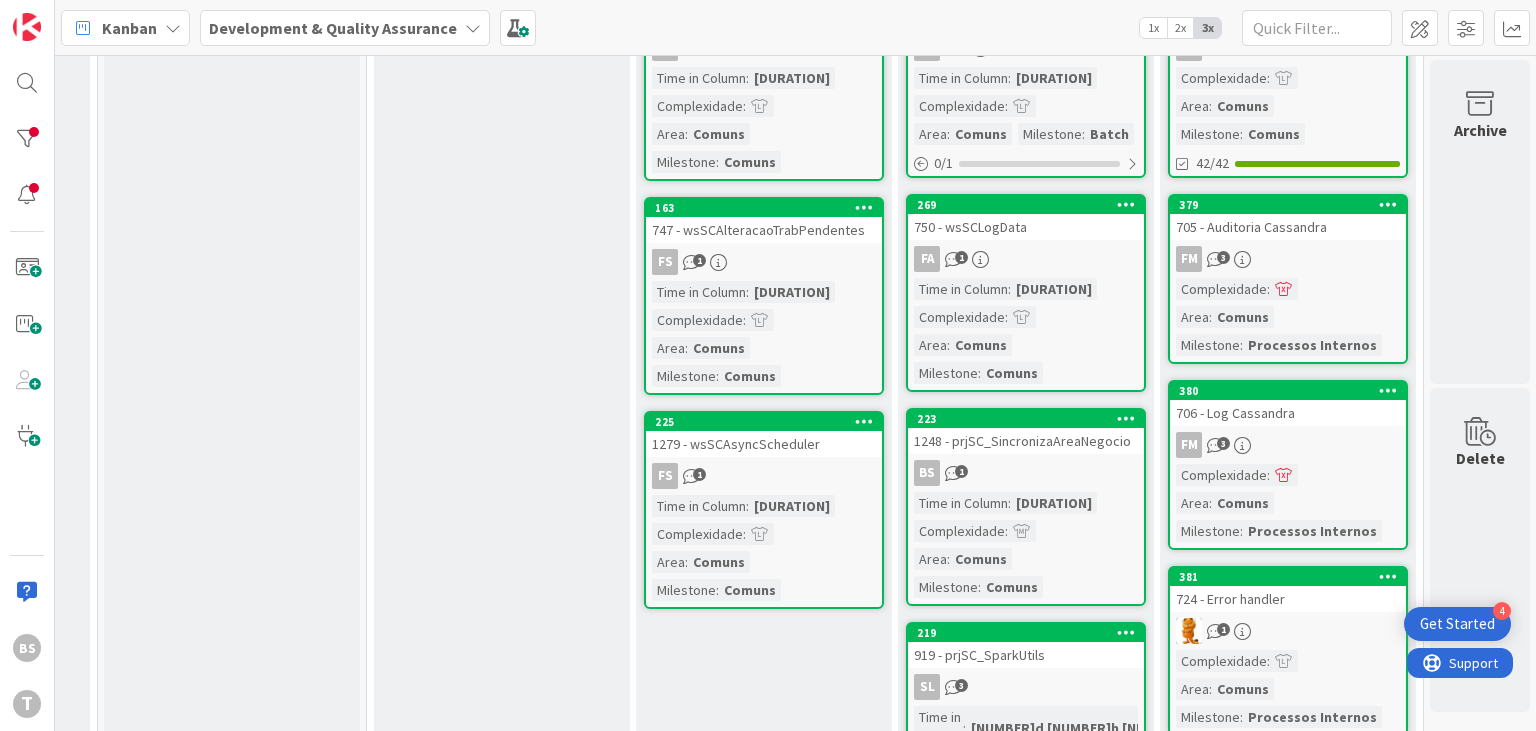 click on "380 706 - Log Cassandra FM 3 Complexidade : Area : Comuns Milestone : Processos Internos" at bounding box center [1288, 465] 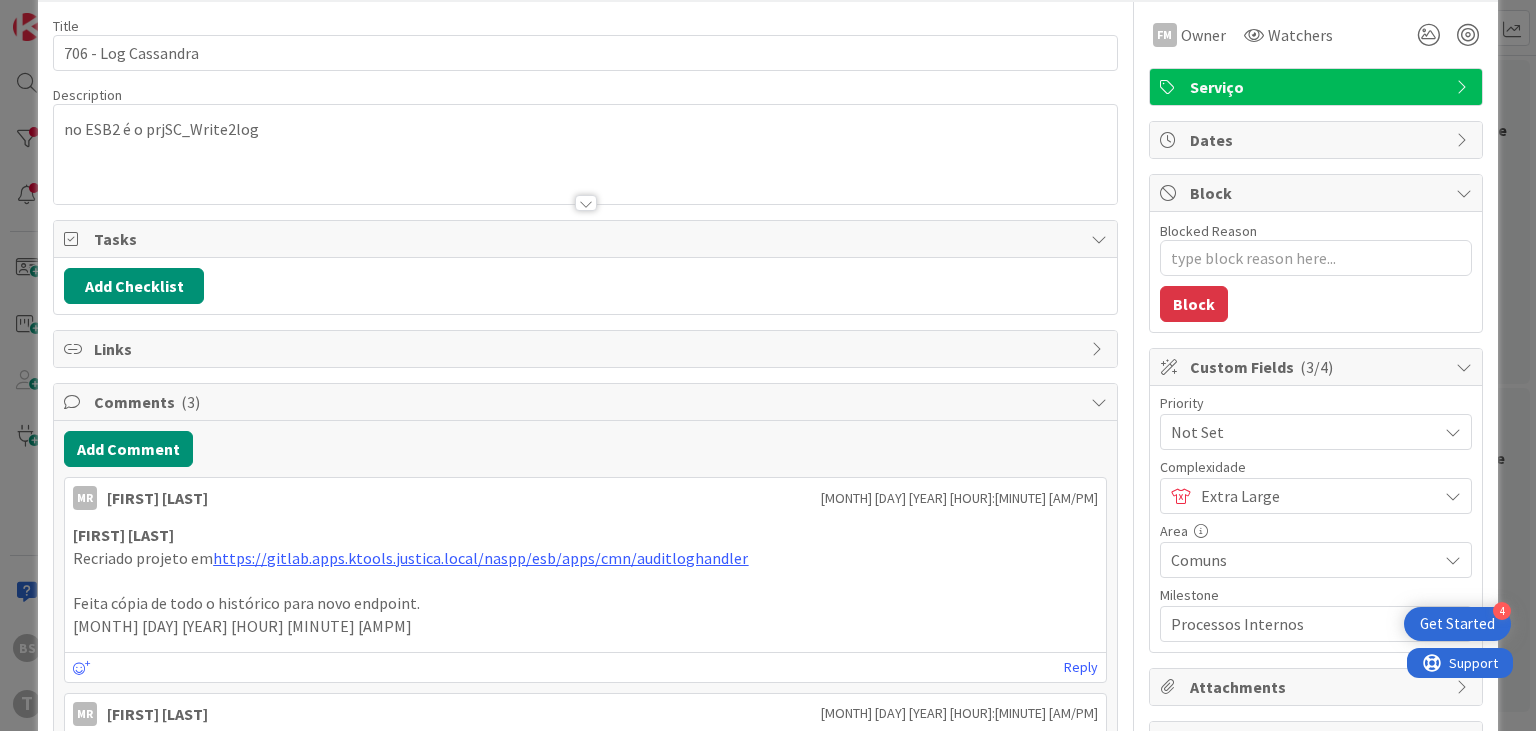 scroll, scrollTop: 120, scrollLeft: 0, axis: vertical 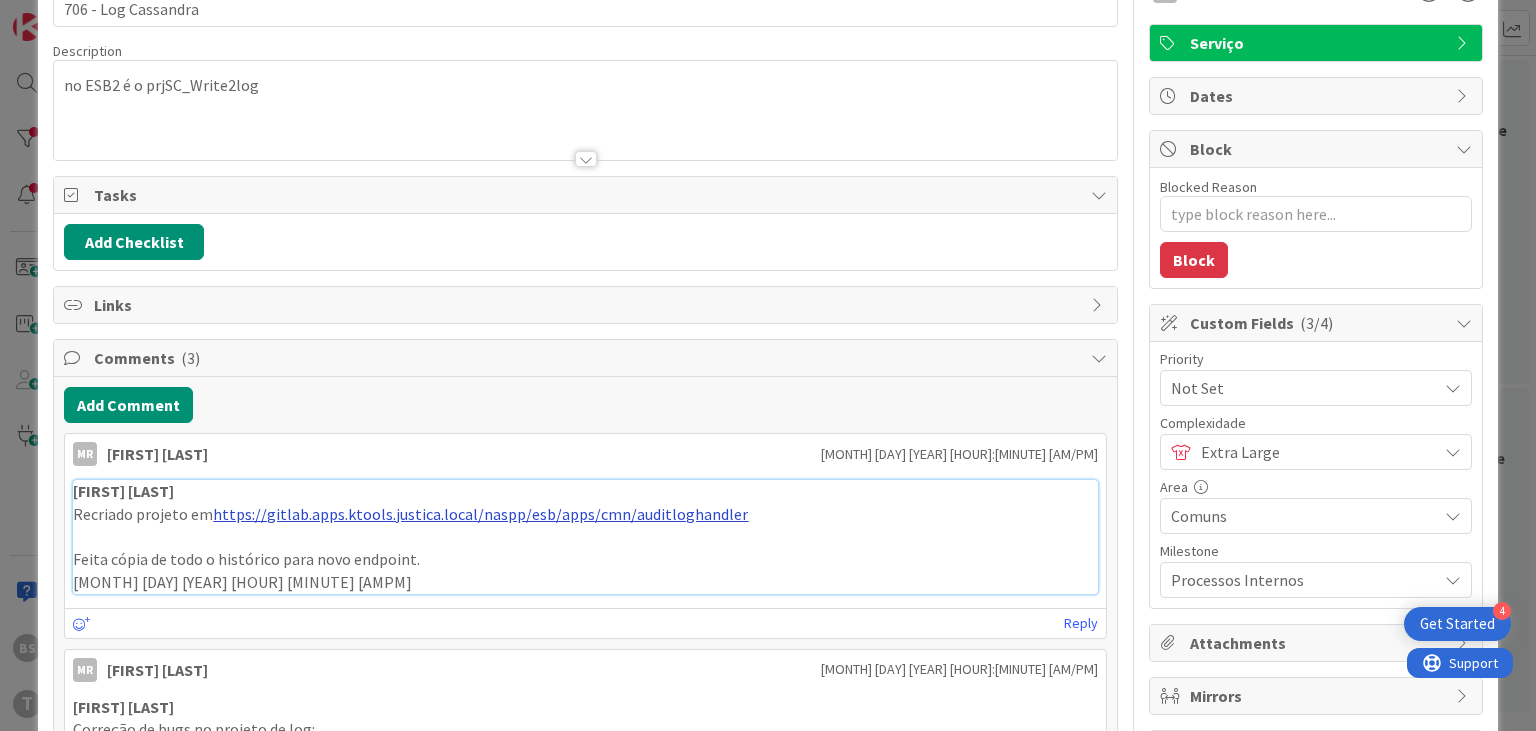 click on "https://gitlab.apps.ktools.justica.local/naspp/esb/apps/cmn/auditloghandler" at bounding box center (480, 514) 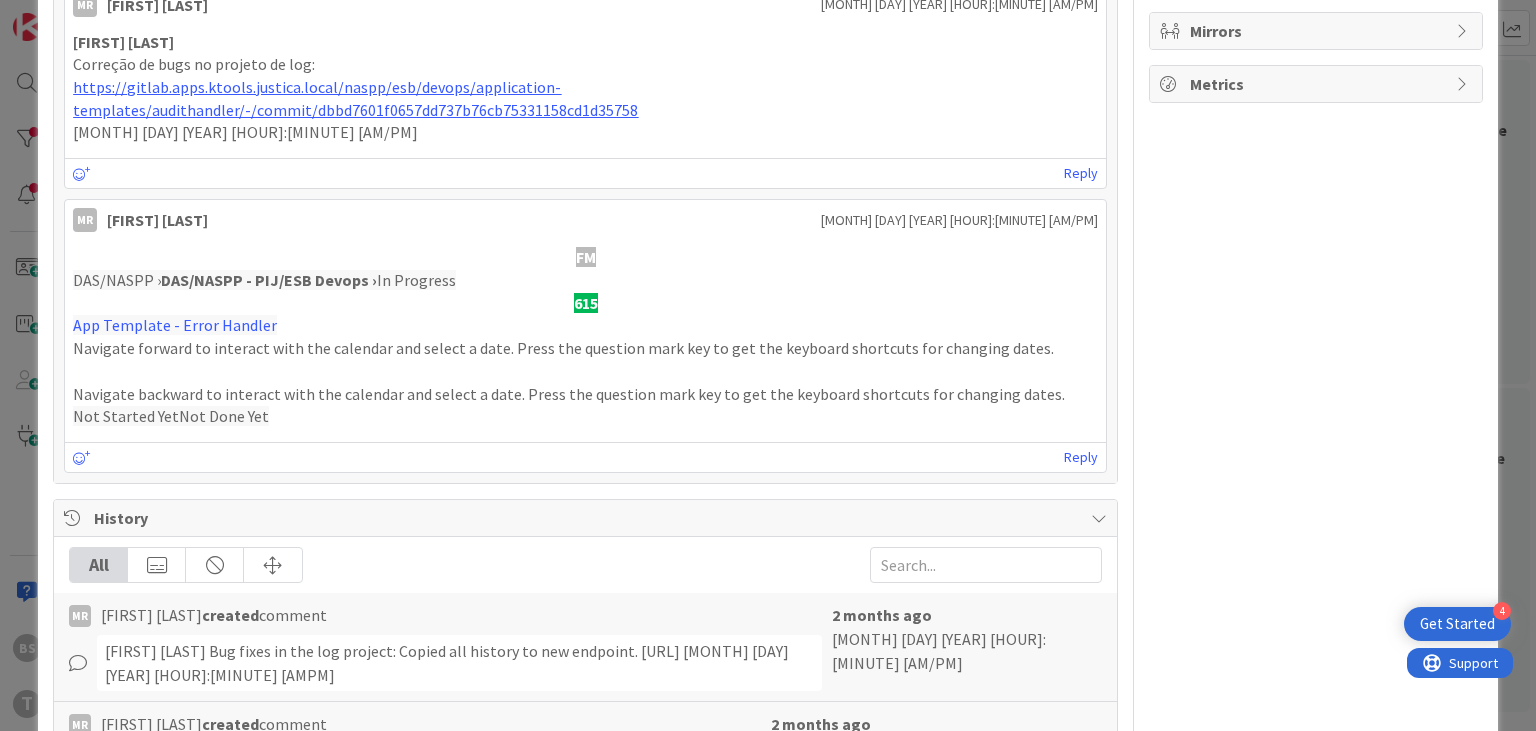 scroll, scrollTop: 720, scrollLeft: 0, axis: vertical 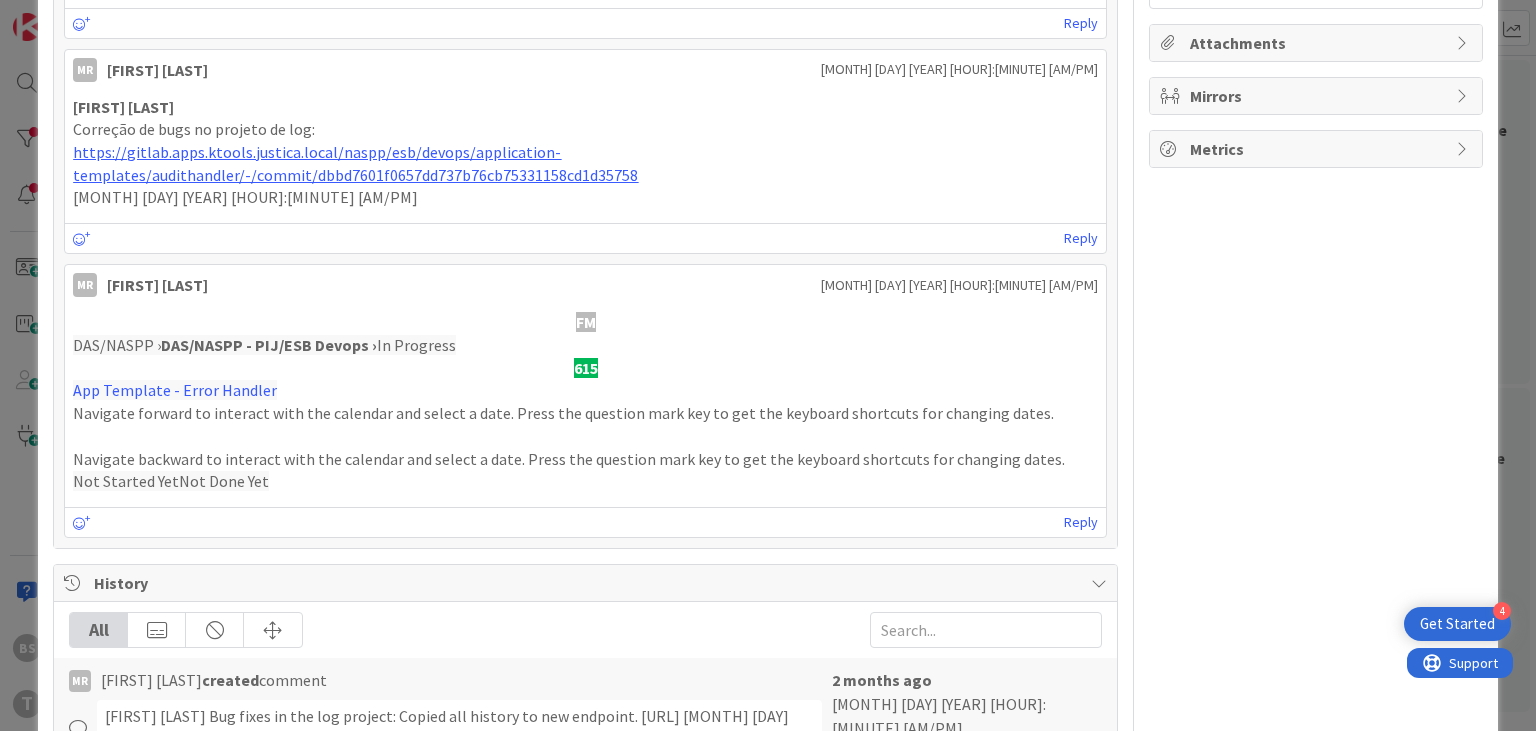 click on "ID 380 Development & Quality Assurance Done Title 19 / 128 706 - Log Cassandra Description BS [NAME] just joined no ESB2 é o prjSC_Write2log FM Owner Watchers Serviço Tasks Add Checklist Links Comments ( 3 ) Add Comment MR [NAME] [MONTH] [DAY] [YEAR] [HOUR]:[MINUTE] [AM/PM] [NAME] Recriado projeto em https://gitlab.apps.ktools.justica.local/naspp/esb/apps/cmn/auditloghandler Feita cópia de todo o histórico para novo endpoint. [MONTH] [DAY] [YEAR] [HOUR]:[MINUTE] [AM/PM] [MONTH] [DAY] [YEAR] [HOUR]:[MINUTE] [AM/PM] Reply MR [NAME] [MONTH] [DAY] [YEAR] [HOUR]:[MINUTE] [AM/PM] Fillipe Moreira Correção de bugs no projeto de log: https://gitlab.apps.ktools.justica.local/naspp/esb/devops/application-templates/audithandler/-/commit/dbbd7601f0657dd737b76cb75331158cd1d35758 [MONTH] [DAY] [YEAR] [HOUR]:[MINUTE] [AM/PM] [MONTH] [DAY] [YEAR] [HOUR]:[MINUTE] [AM/PM] Reply MR [NAME] [MONTH] [DAY] [YEAR] [HOUR]:[MINUTE] [AM/PM] FM DAS/NASPP › DAS/NASPP - PIJ/ESB Devops › In Progress 615 App Template - Error Handler Not Started YetNot Done Yet [MONTH] [DAY] [YEAR] [HOUR]:[MINUTE] [AM/PM] Reply History All MR [NAME] created comment MR MR MR" at bounding box center [768, 365] 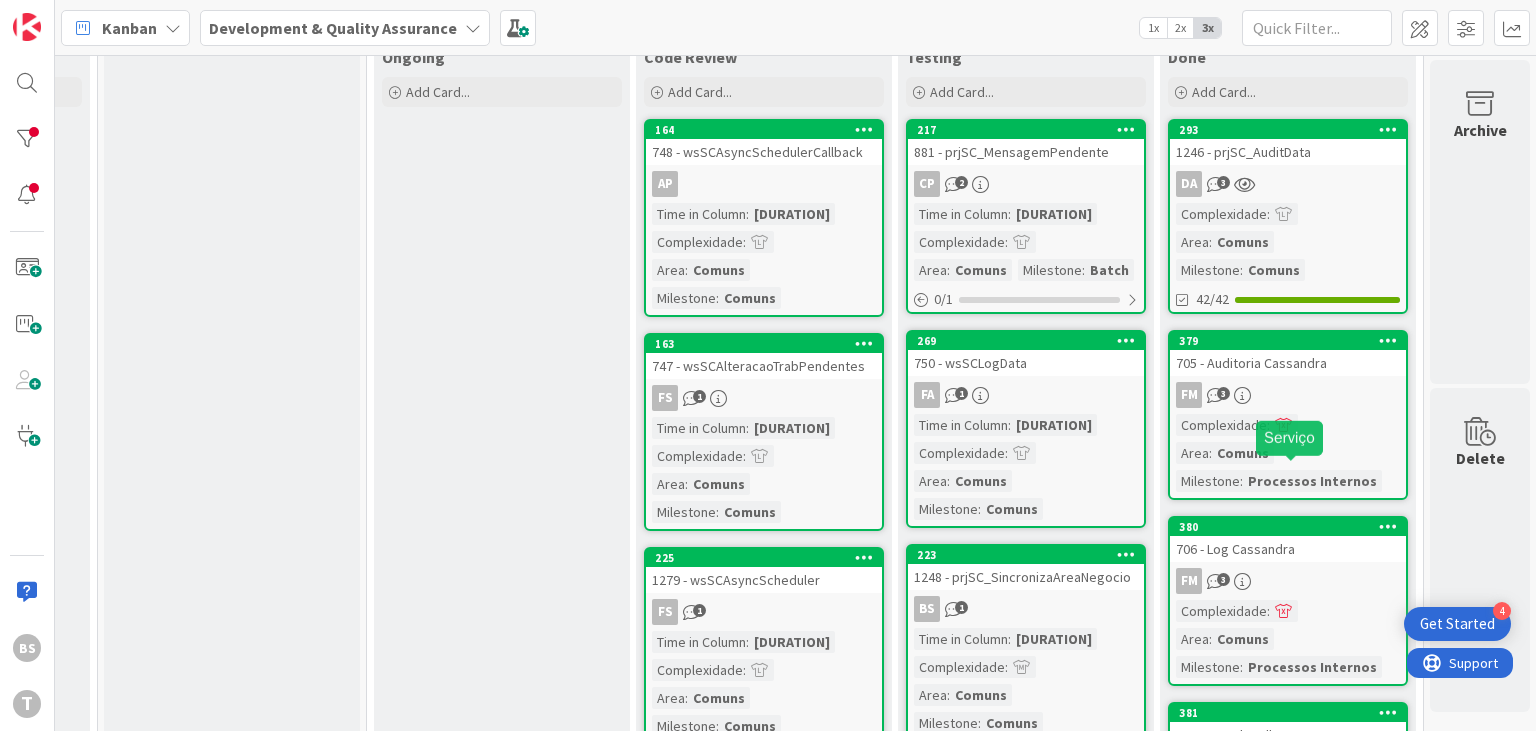 scroll, scrollTop: 496, scrollLeft: 760, axis: both 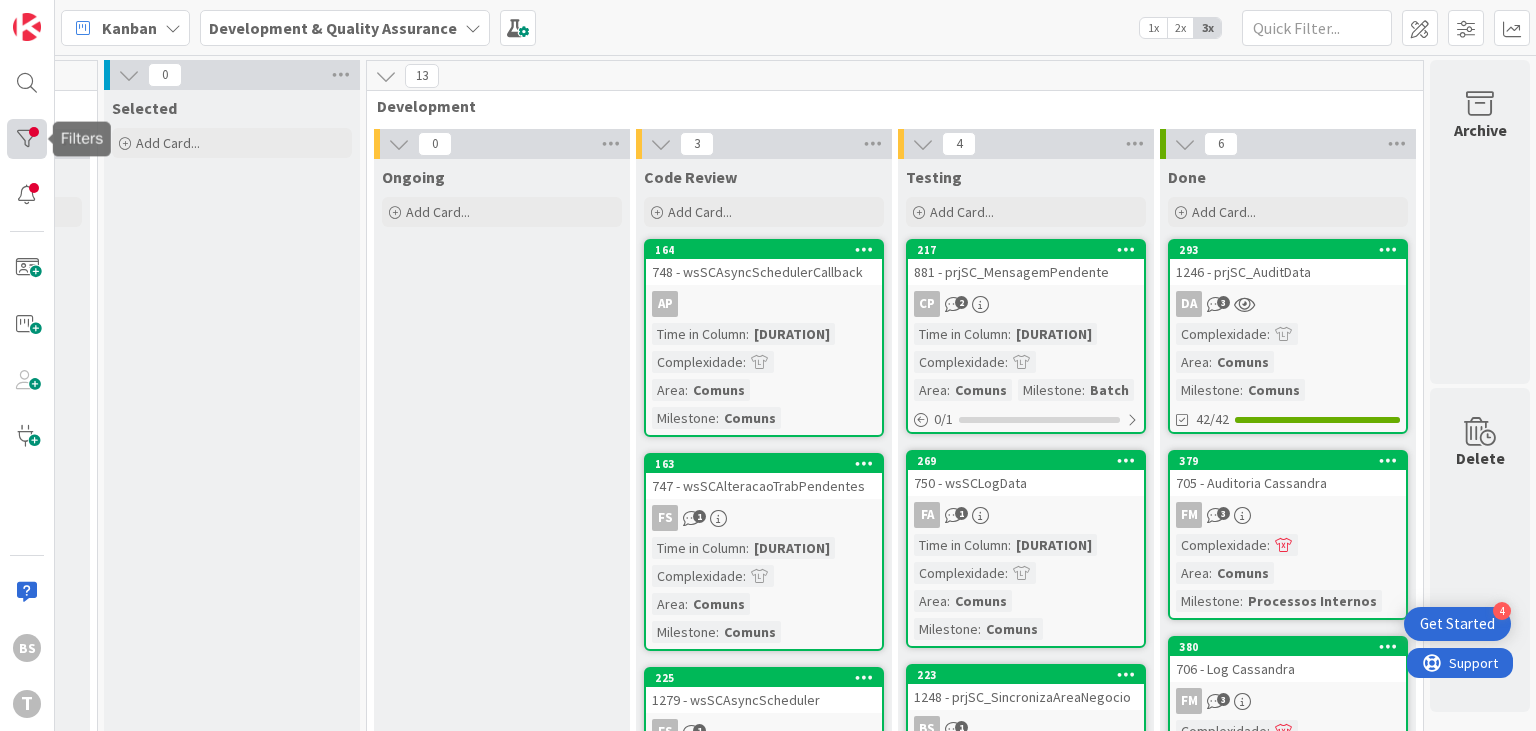 click at bounding box center [27, 139] 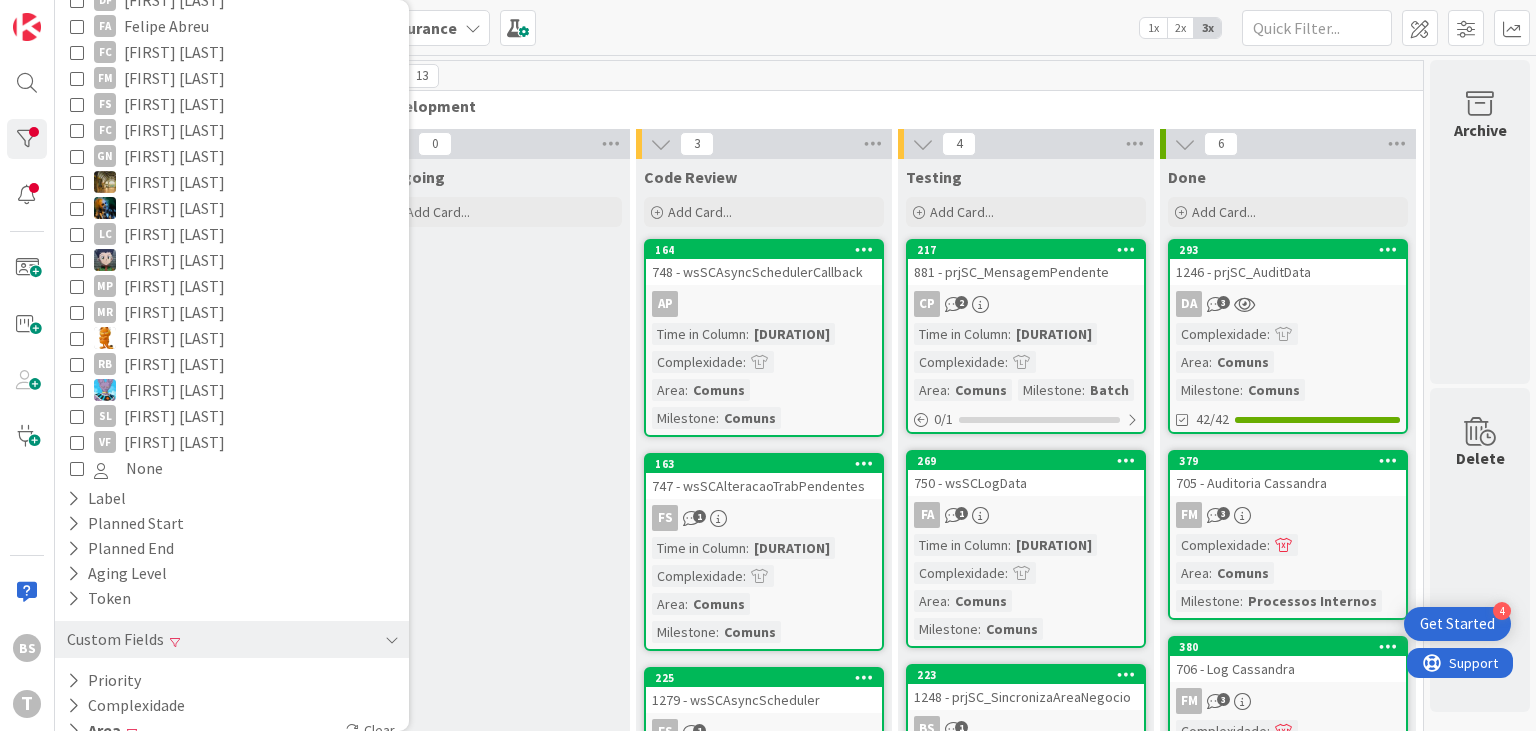 scroll, scrollTop: 479, scrollLeft: 0, axis: vertical 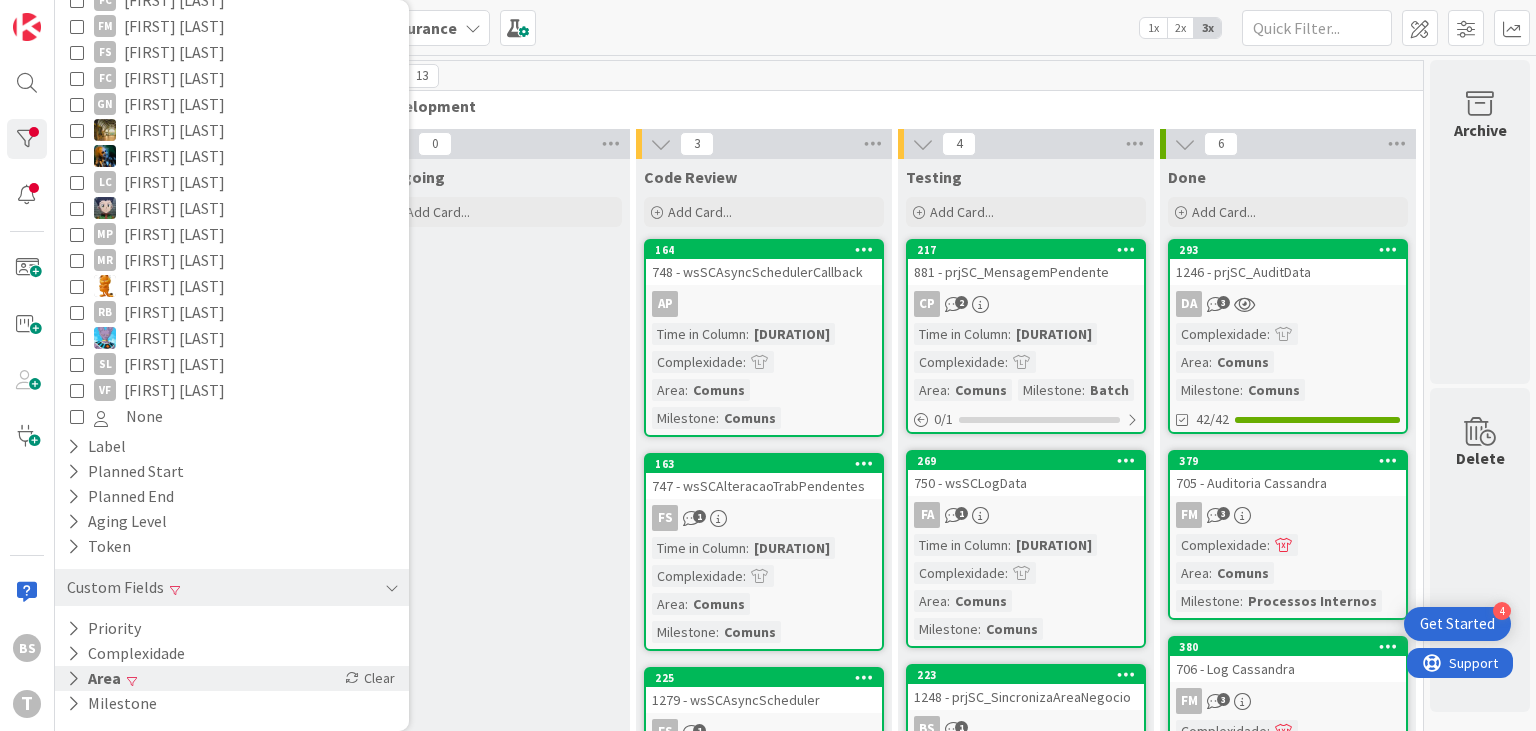 click on "Area Clear" at bounding box center (232, 678) 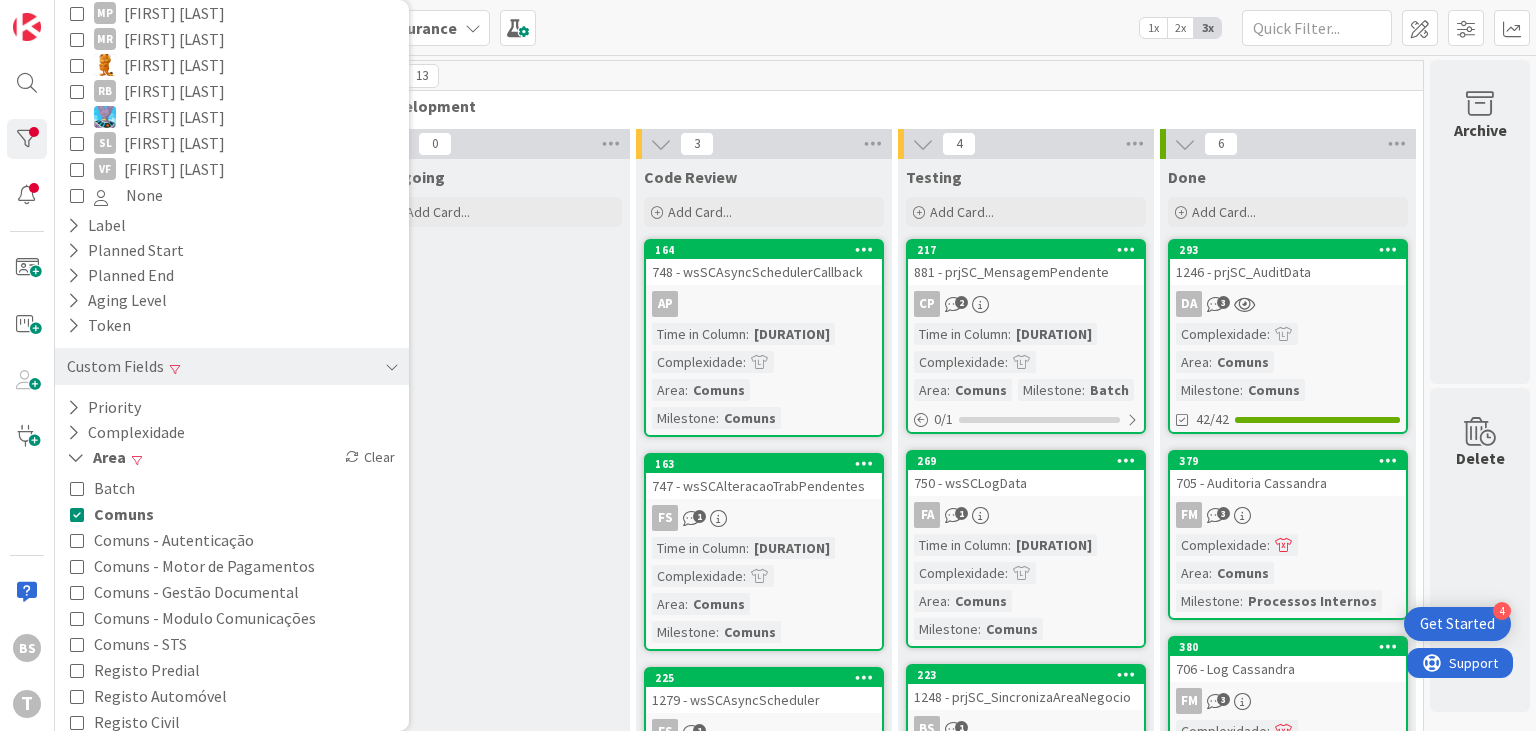 scroll, scrollTop: 839, scrollLeft: 0, axis: vertical 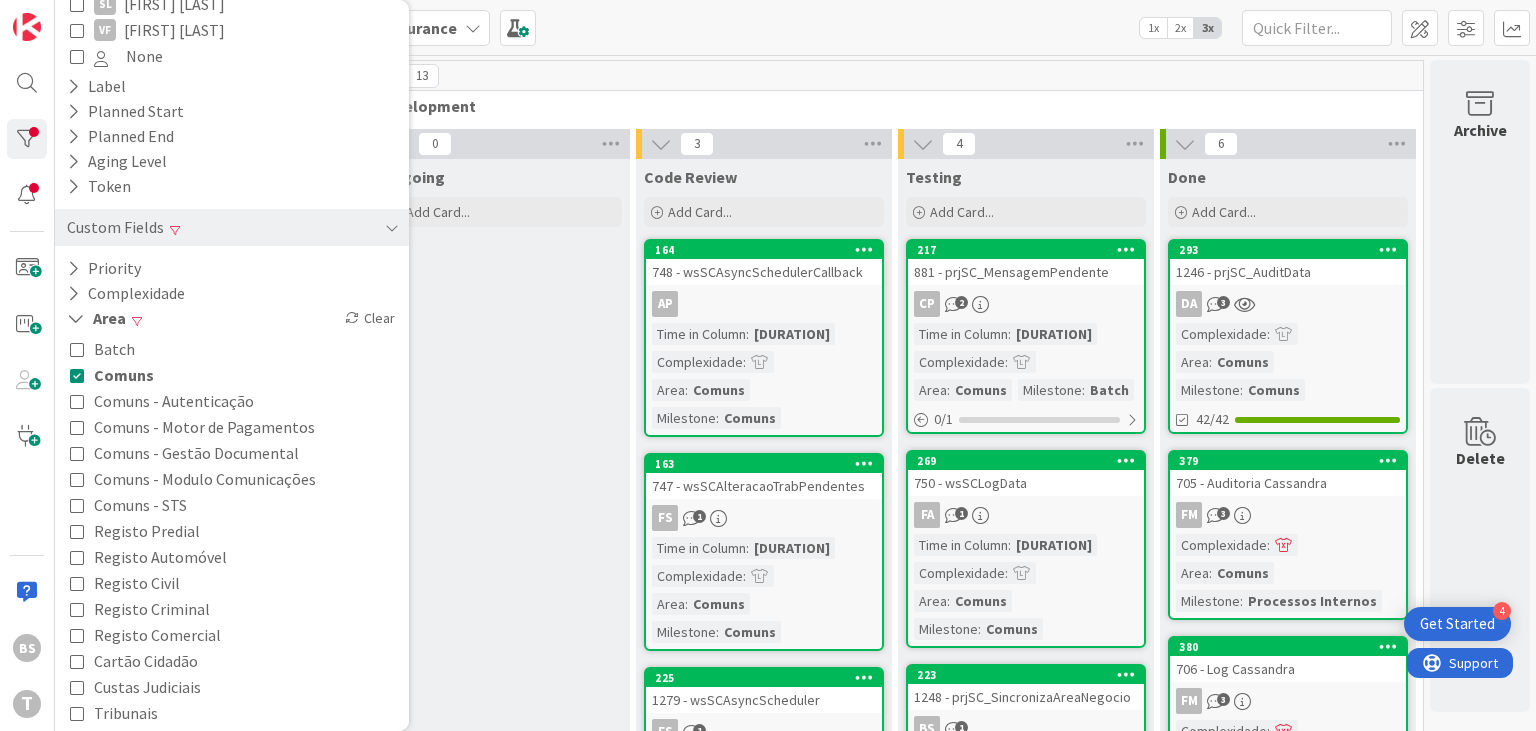 click on "Batch Comuns Comuns - Autenticação Comuns - Motor de Pagamentos Comuns - Gestão Documental Comuns - Modulo Comunicações Comuns - STS Registo Predial Registo Automóvel Registo Civil Registo Criminal Registo Comercial Cartão Cidadão Custas Judiciais Tribunais Outros None" at bounding box center (232, 557) 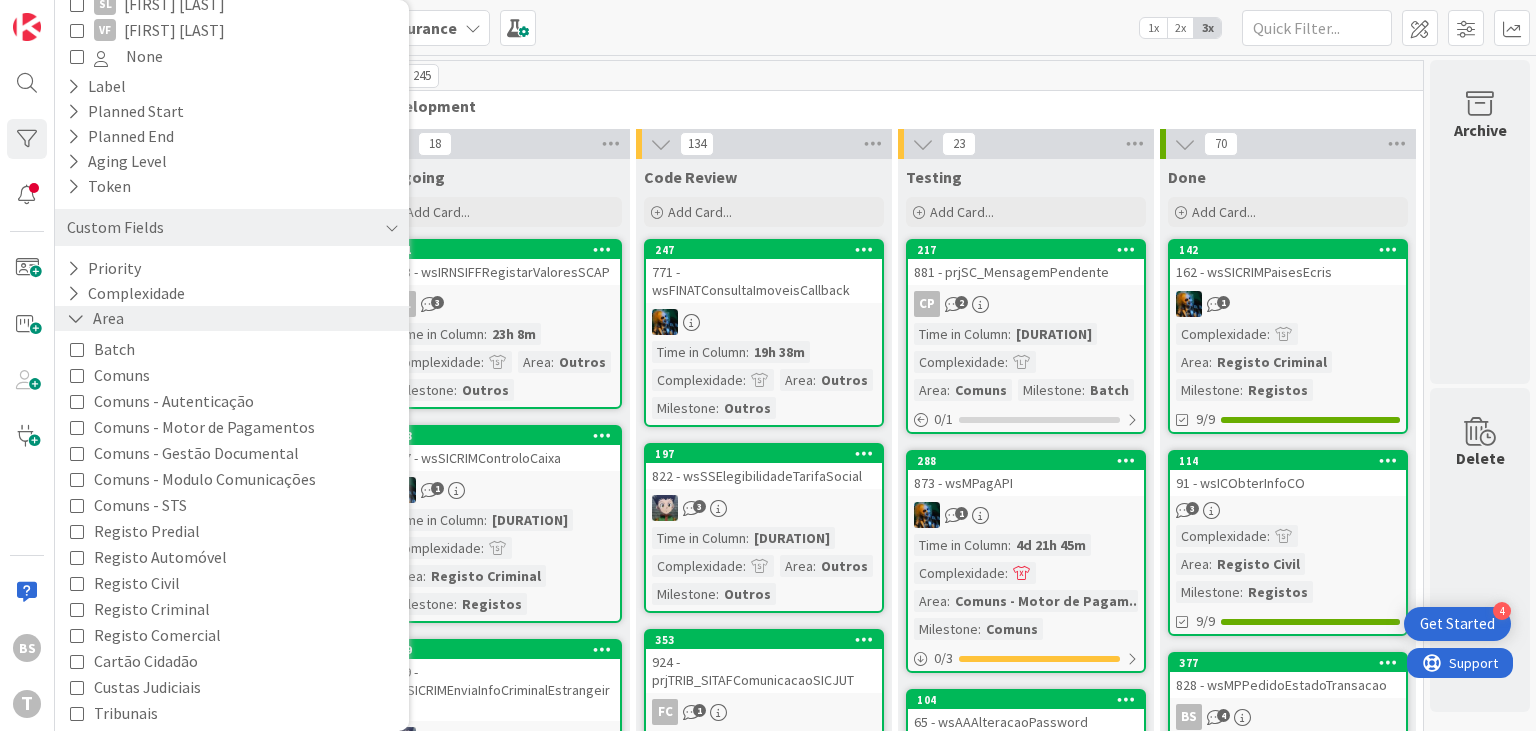 click on "Area" at bounding box center [95, 318] 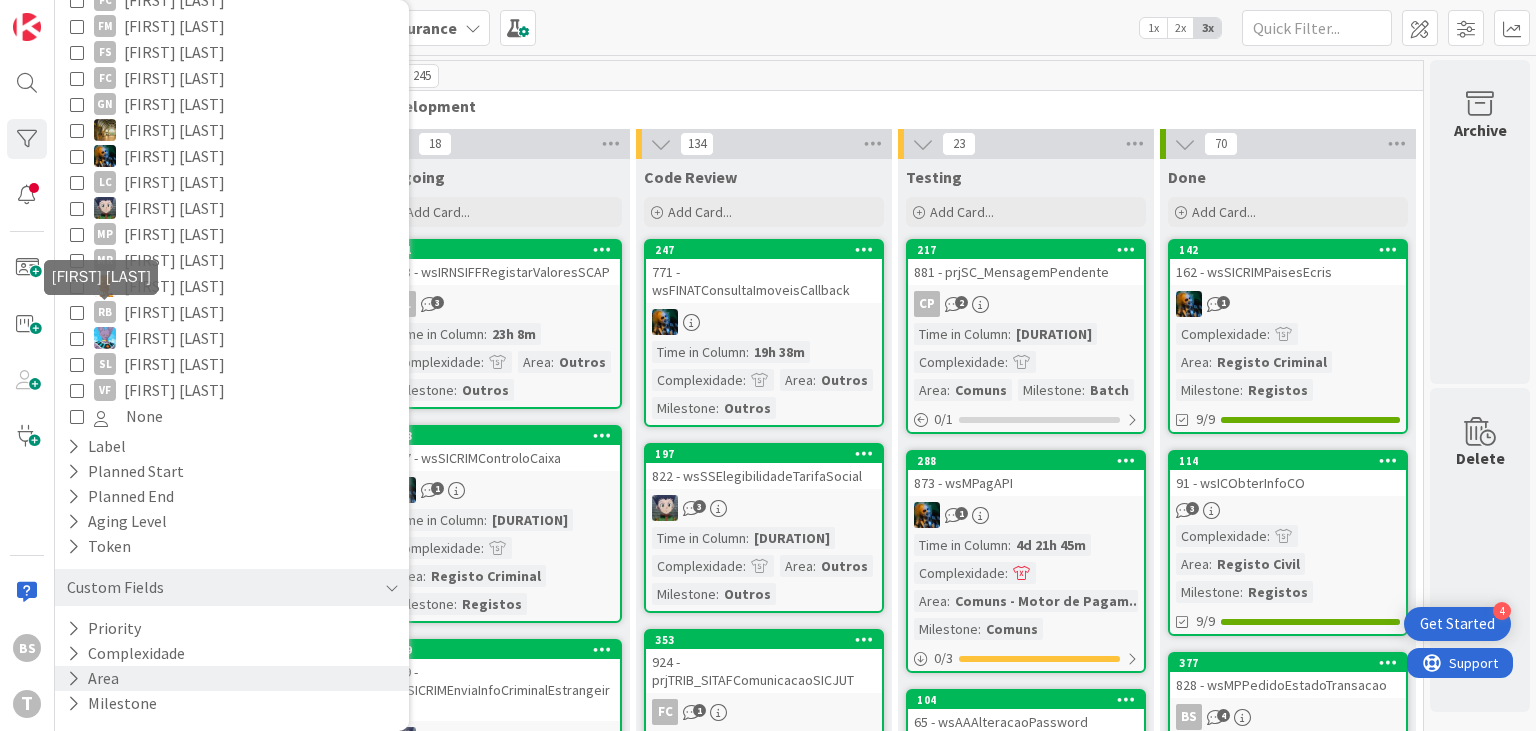 scroll, scrollTop: 479, scrollLeft: 0, axis: vertical 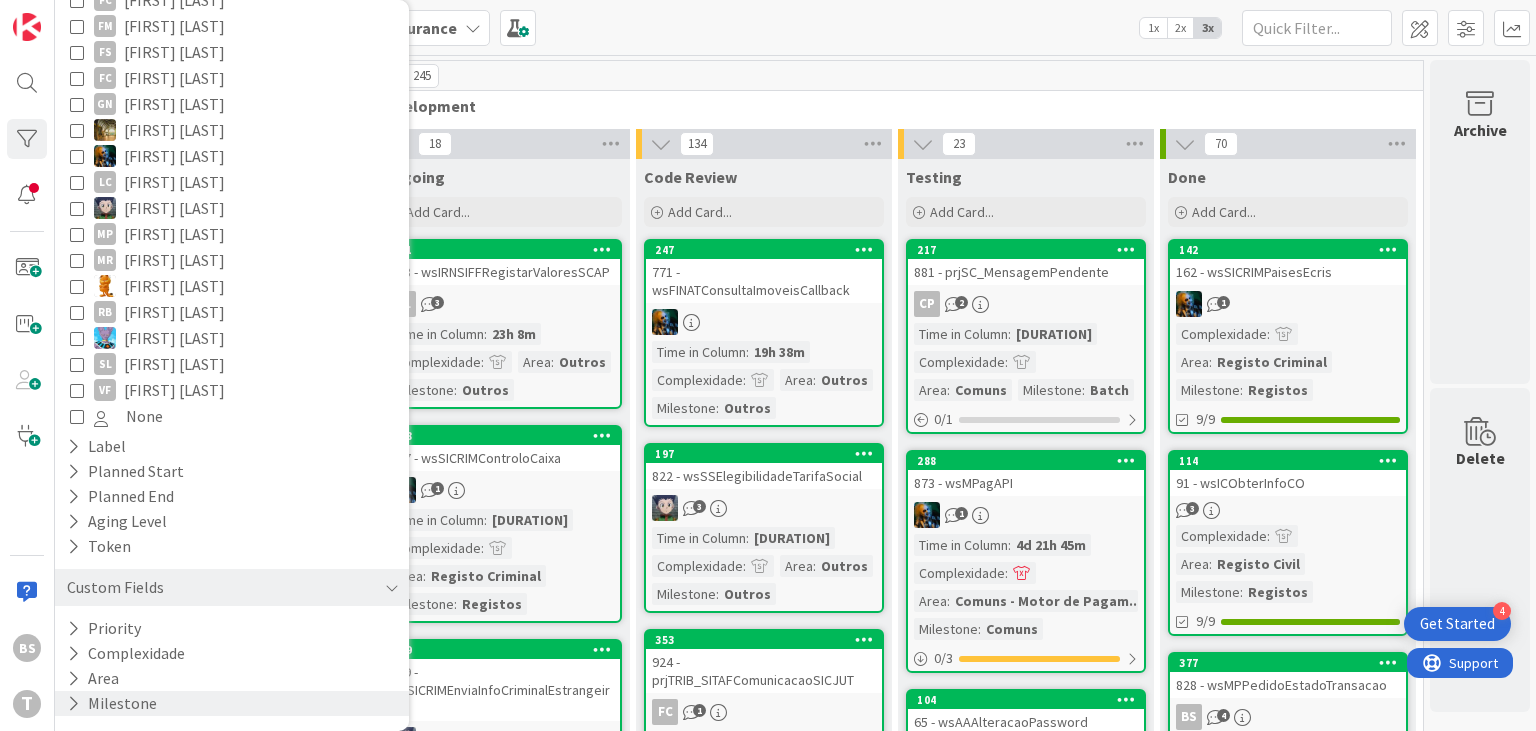 click on "Milestone" at bounding box center (112, 703) 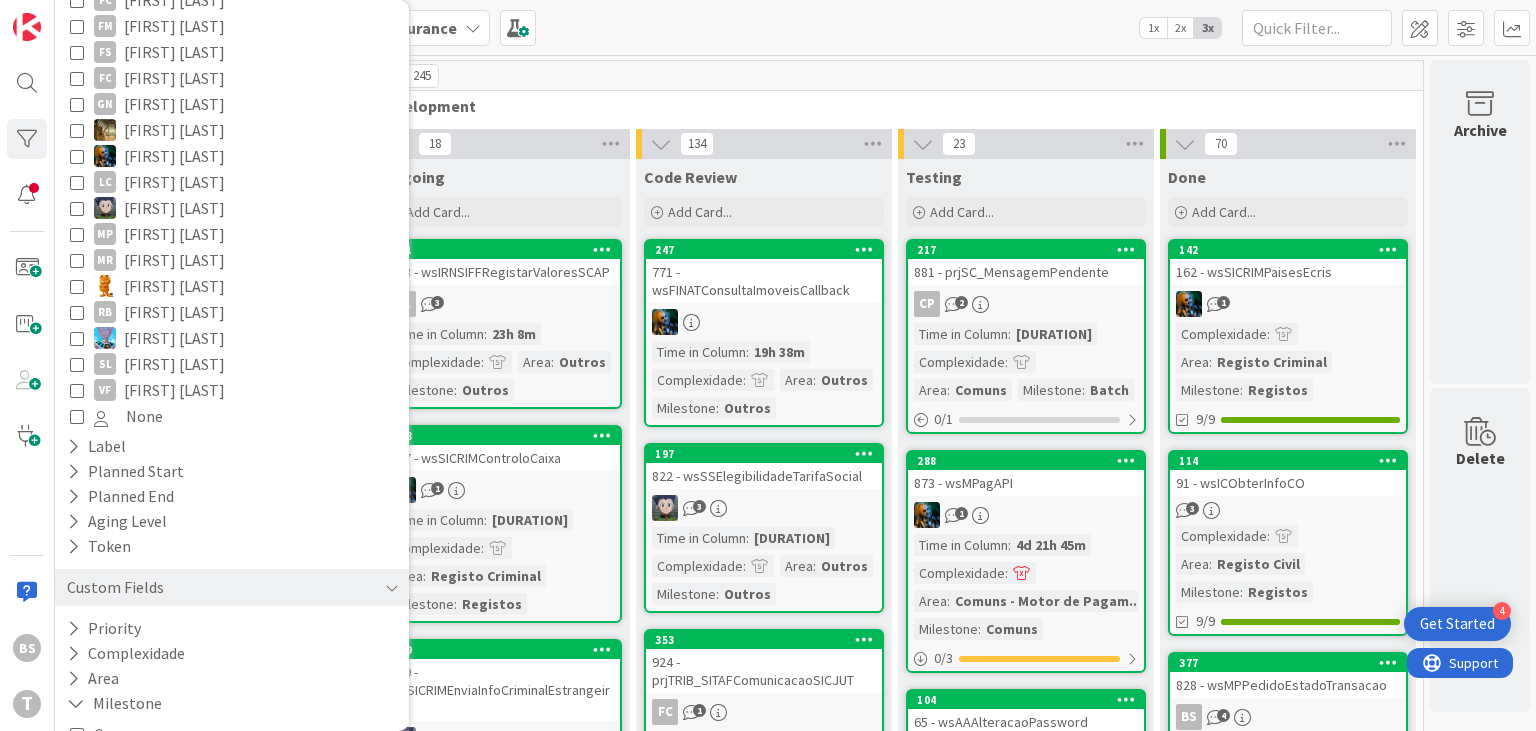 scroll, scrollTop: 671, scrollLeft: 0, axis: vertical 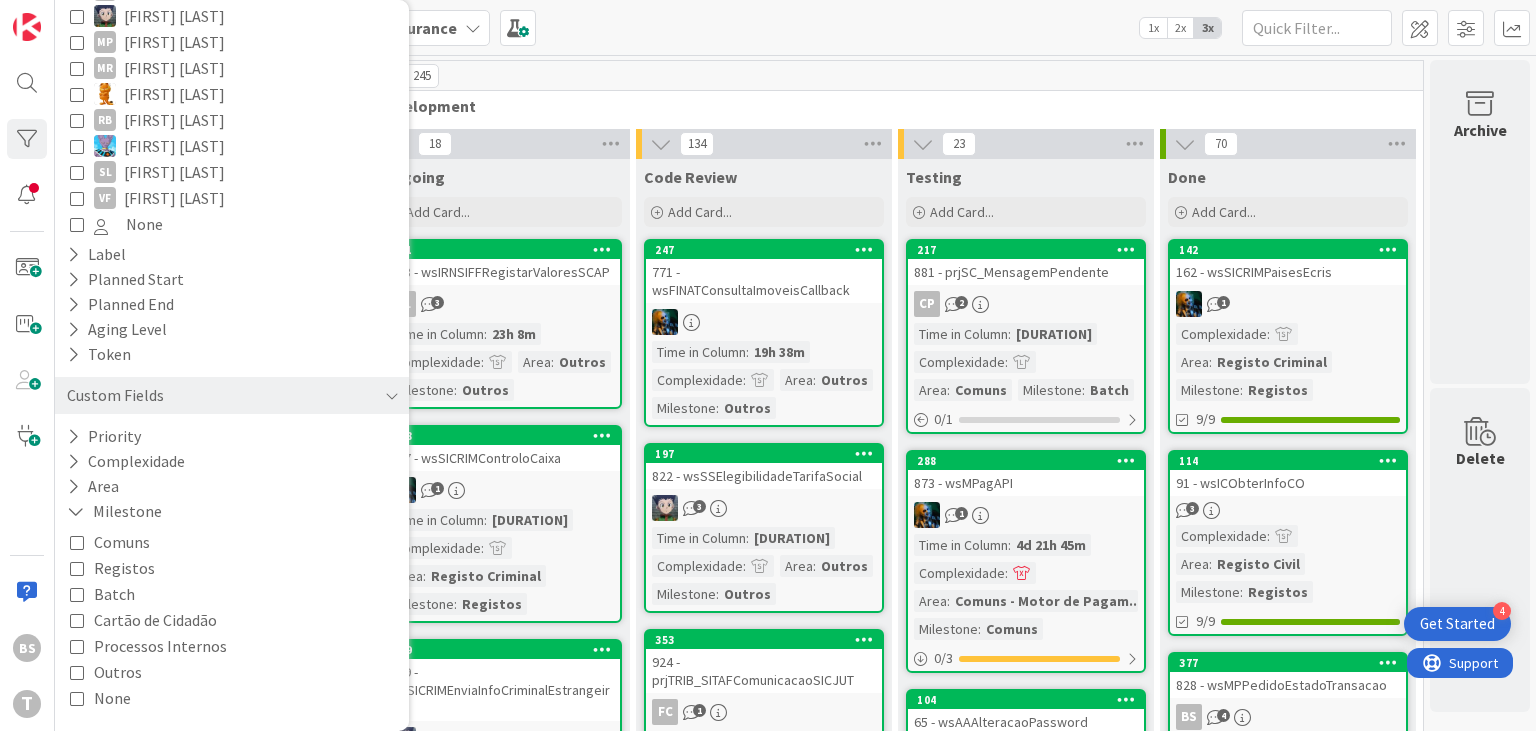 click on "Comuns" at bounding box center [122, 542] 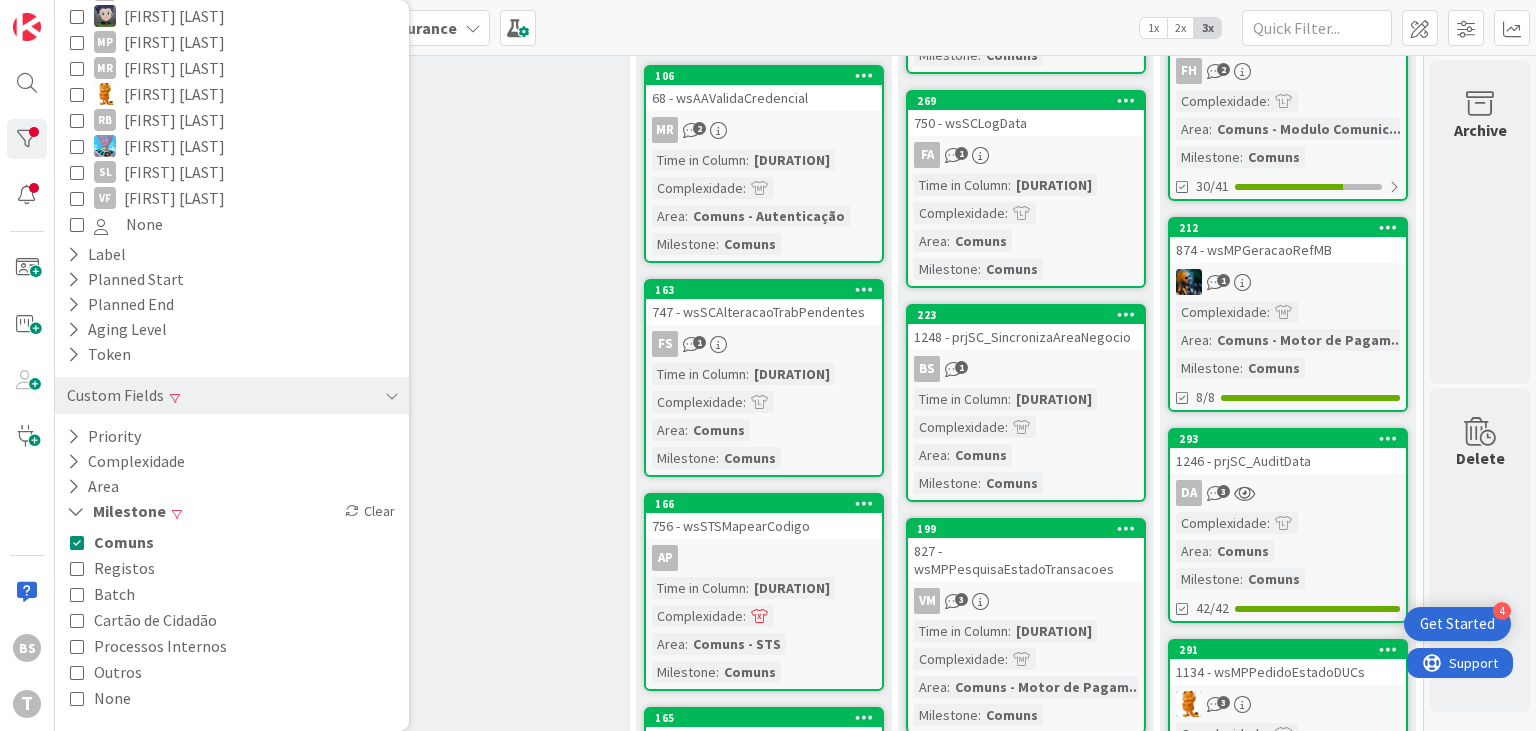 scroll, scrollTop: 0, scrollLeft: 760, axis: horizontal 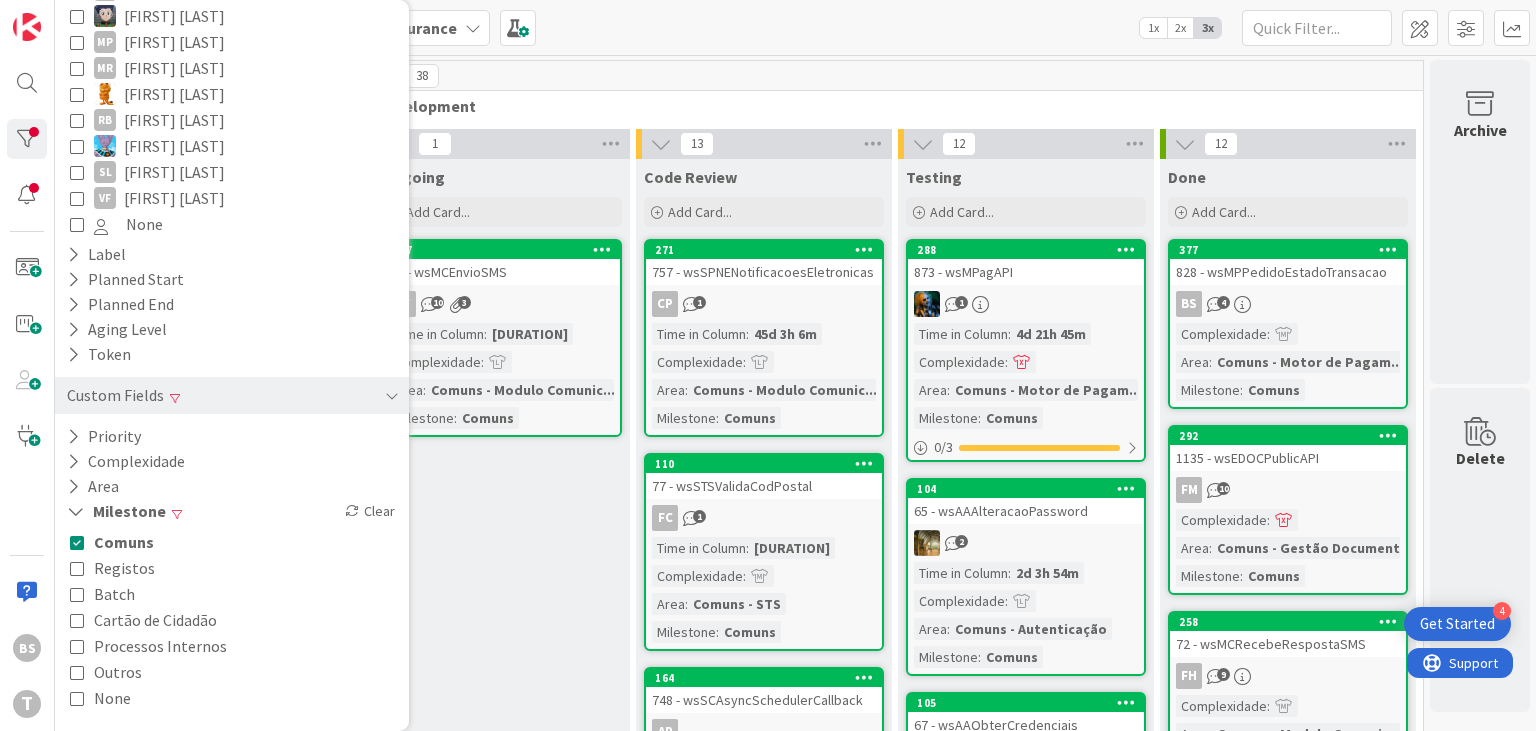 click on "828 - wsMPPedidoEstadoTransacao" at bounding box center [1288, 272] 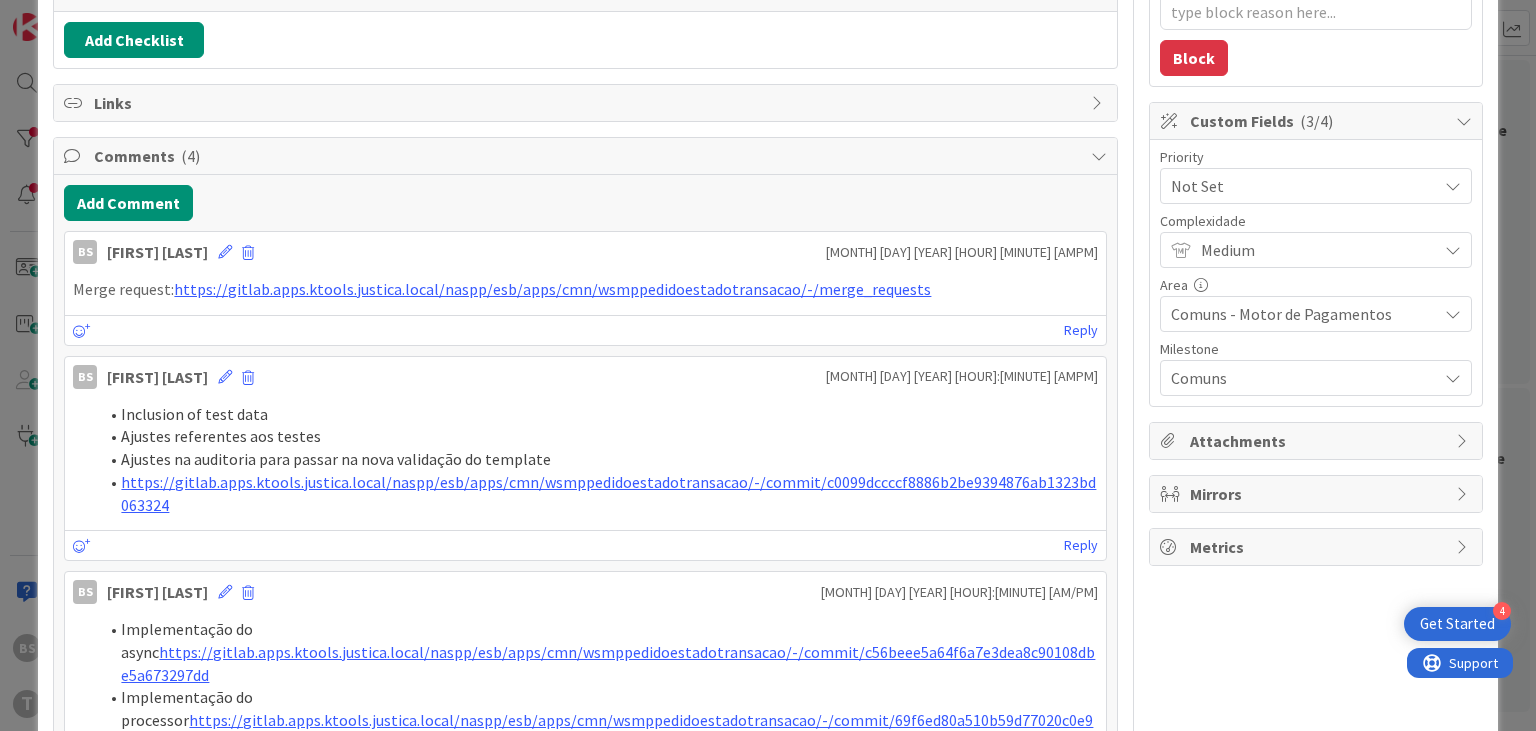 scroll, scrollTop: 360, scrollLeft: 0, axis: vertical 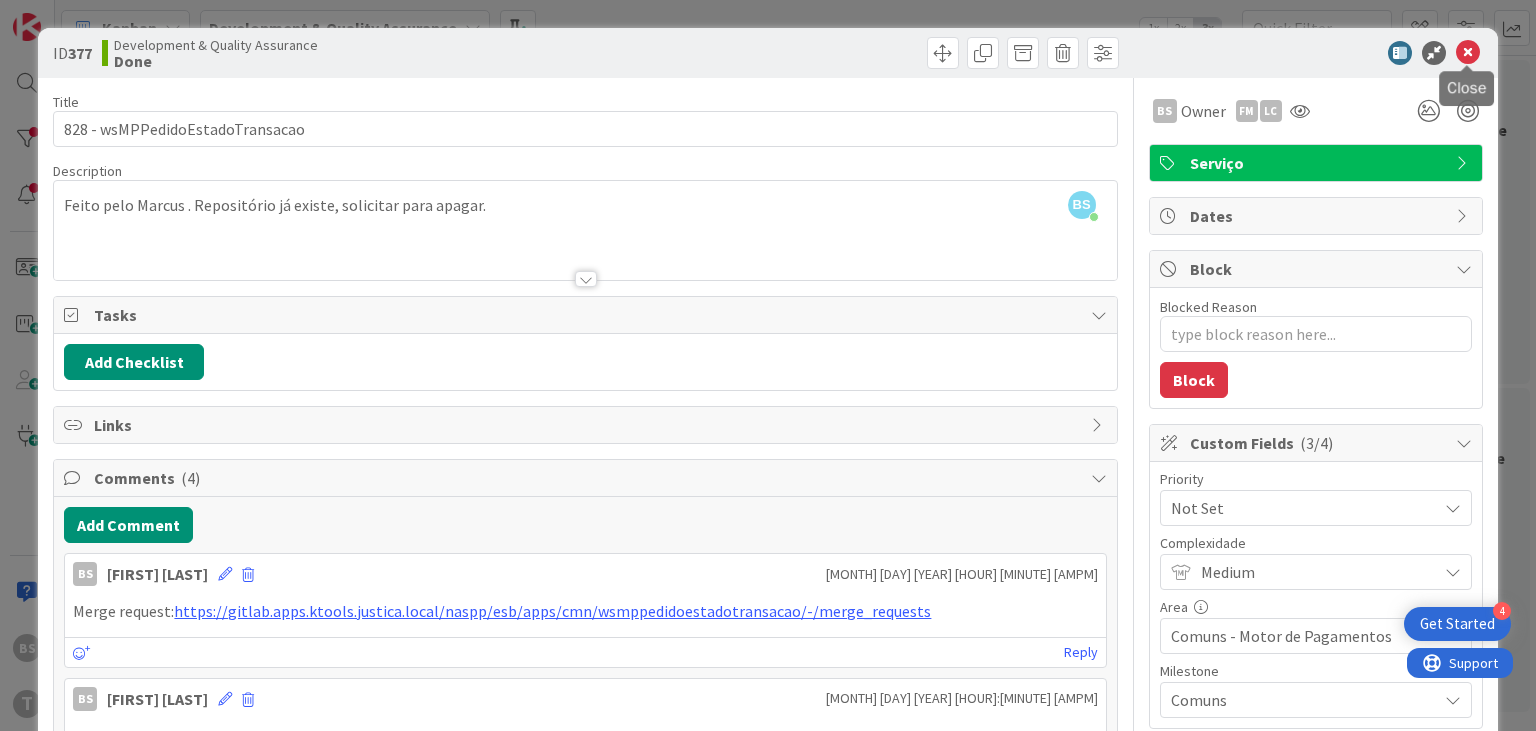 click at bounding box center (1468, 53) 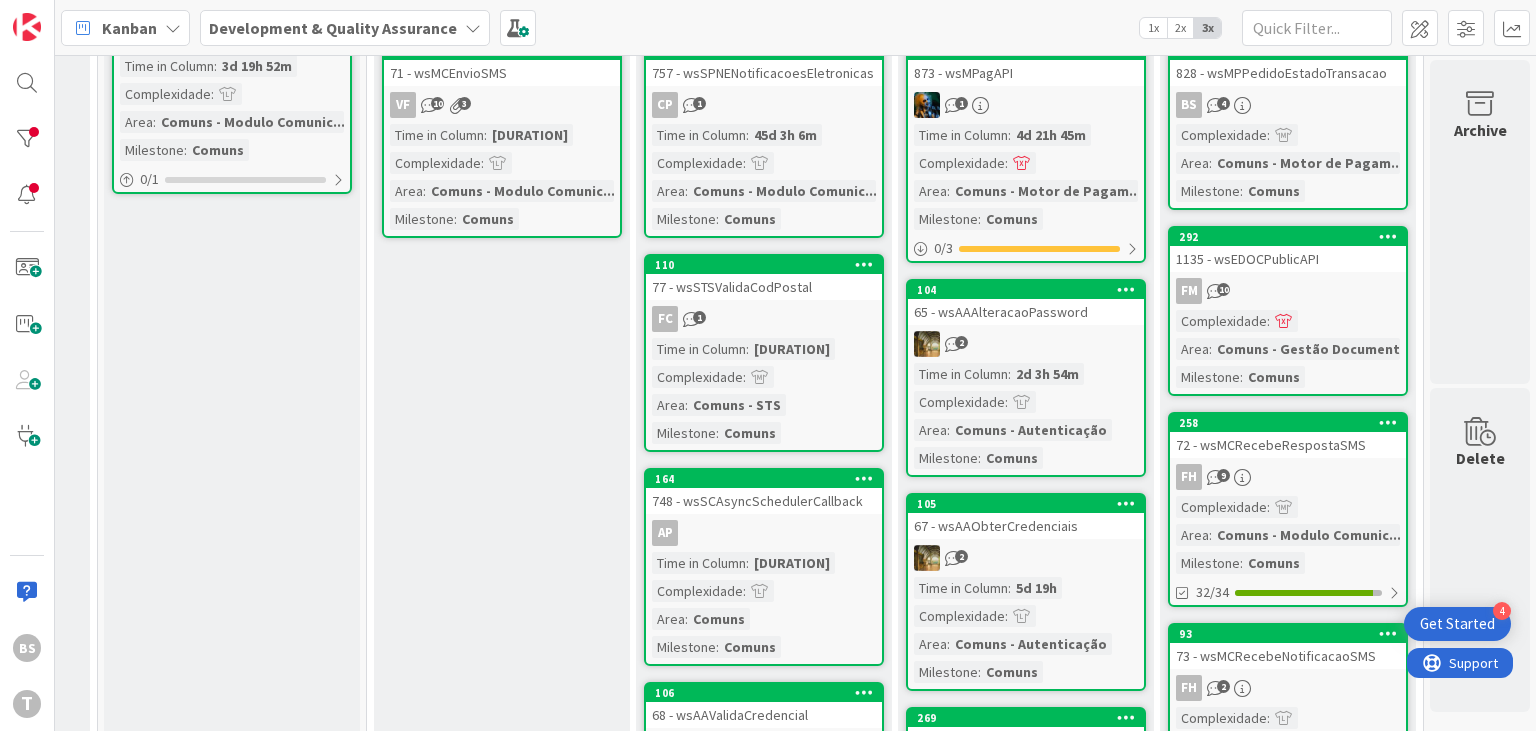 scroll, scrollTop: 240, scrollLeft: 760, axis: both 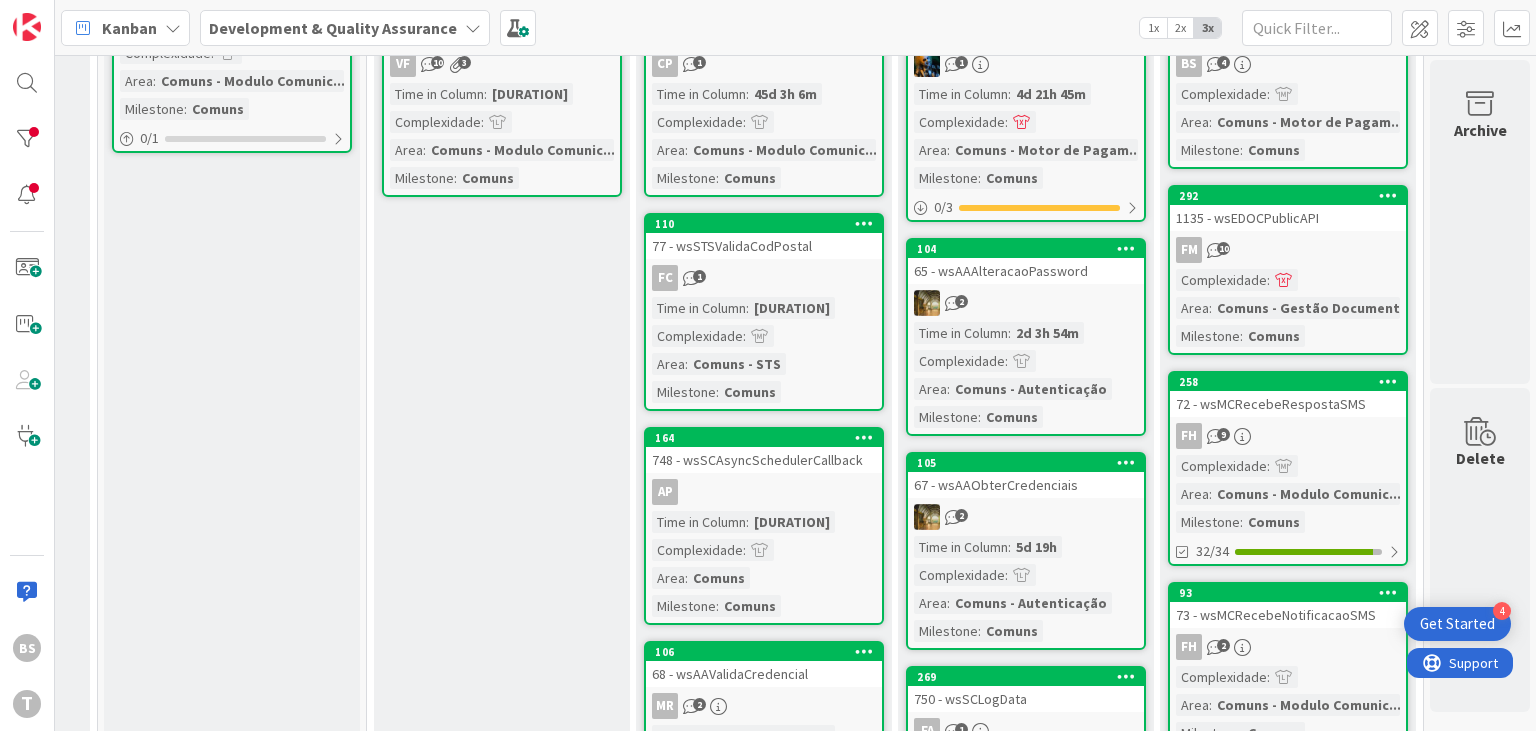 click on "72 - wsMCRecebeRespostaSMS" at bounding box center [1288, 404] 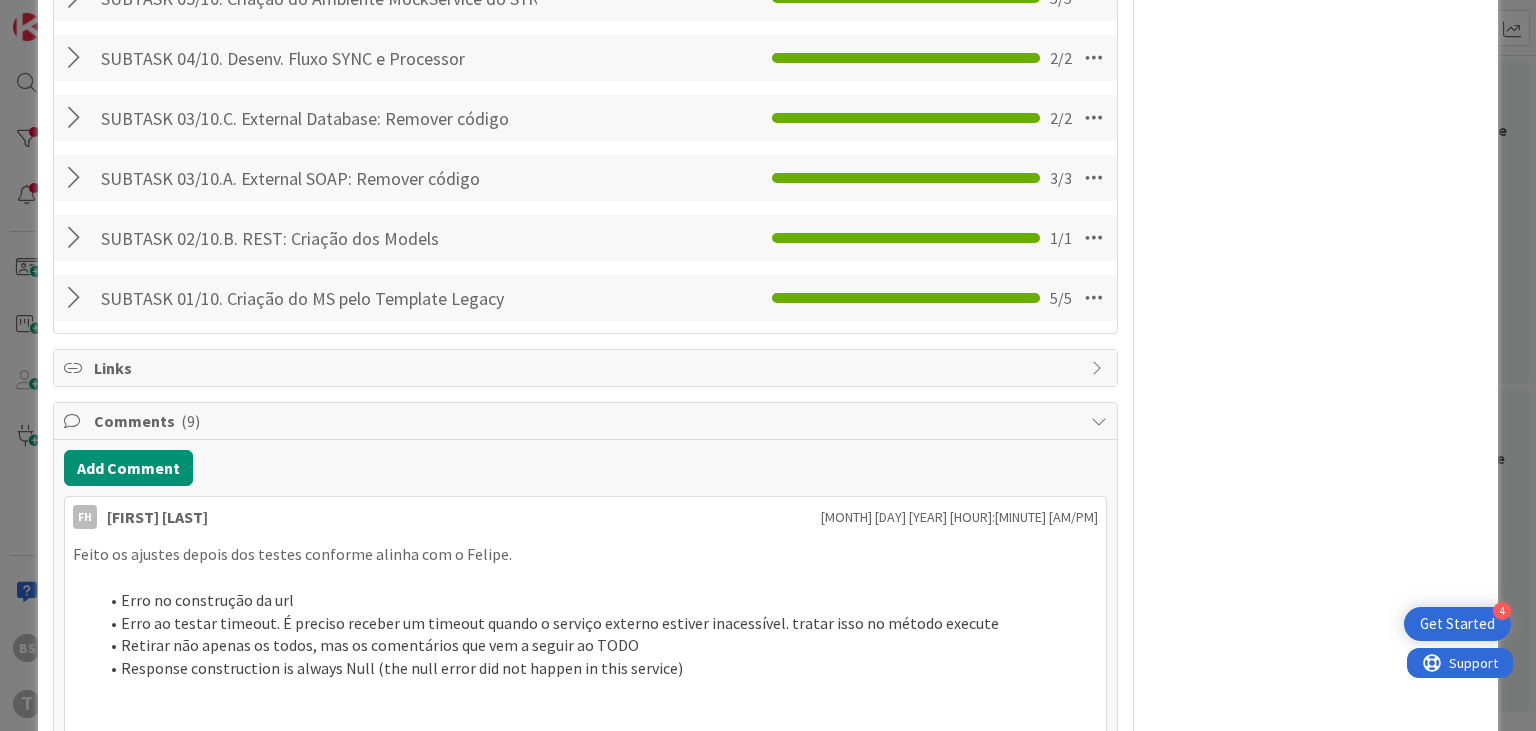 scroll, scrollTop: 2760, scrollLeft: 0, axis: vertical 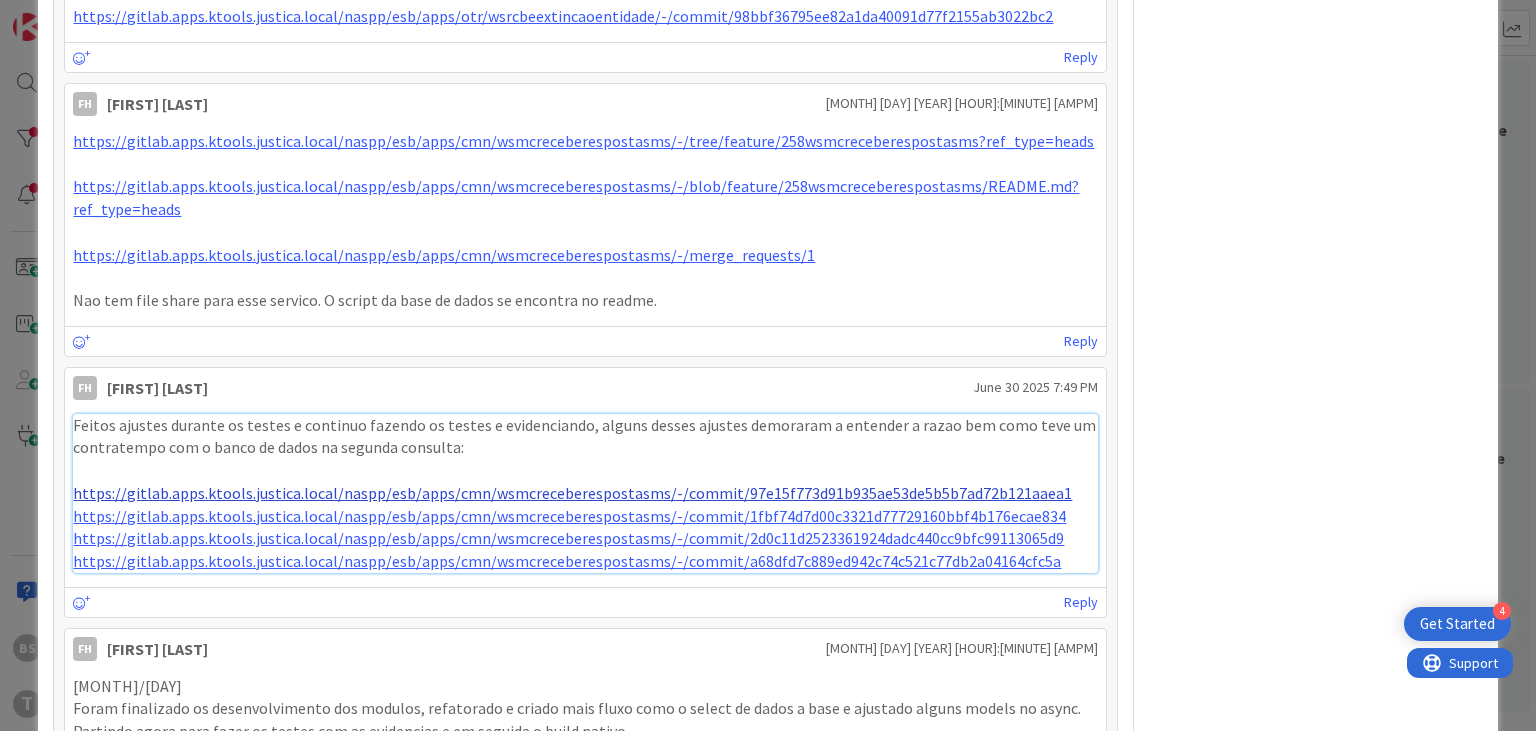 click on "https://gitlab.apps.ktools.justica.local/naspp/esb/apps/cmn/wsmcreceberespostasms/-/commit/97e15f773d91b935ae53de5b5b7ad72b121aaea1" at bounding box center (572, 493) 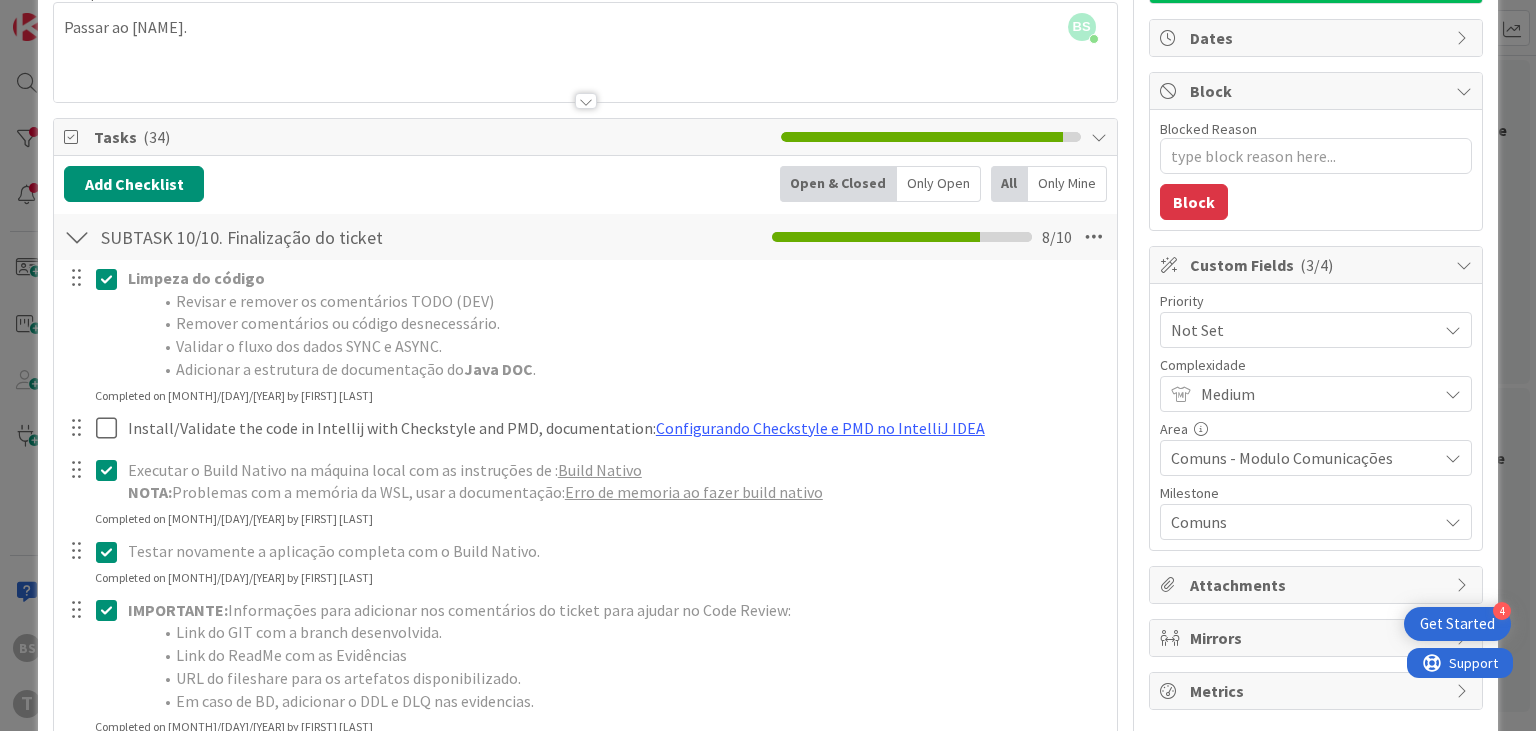 scroll, scrollTop: 0, scrollLeft: 0, axis: both 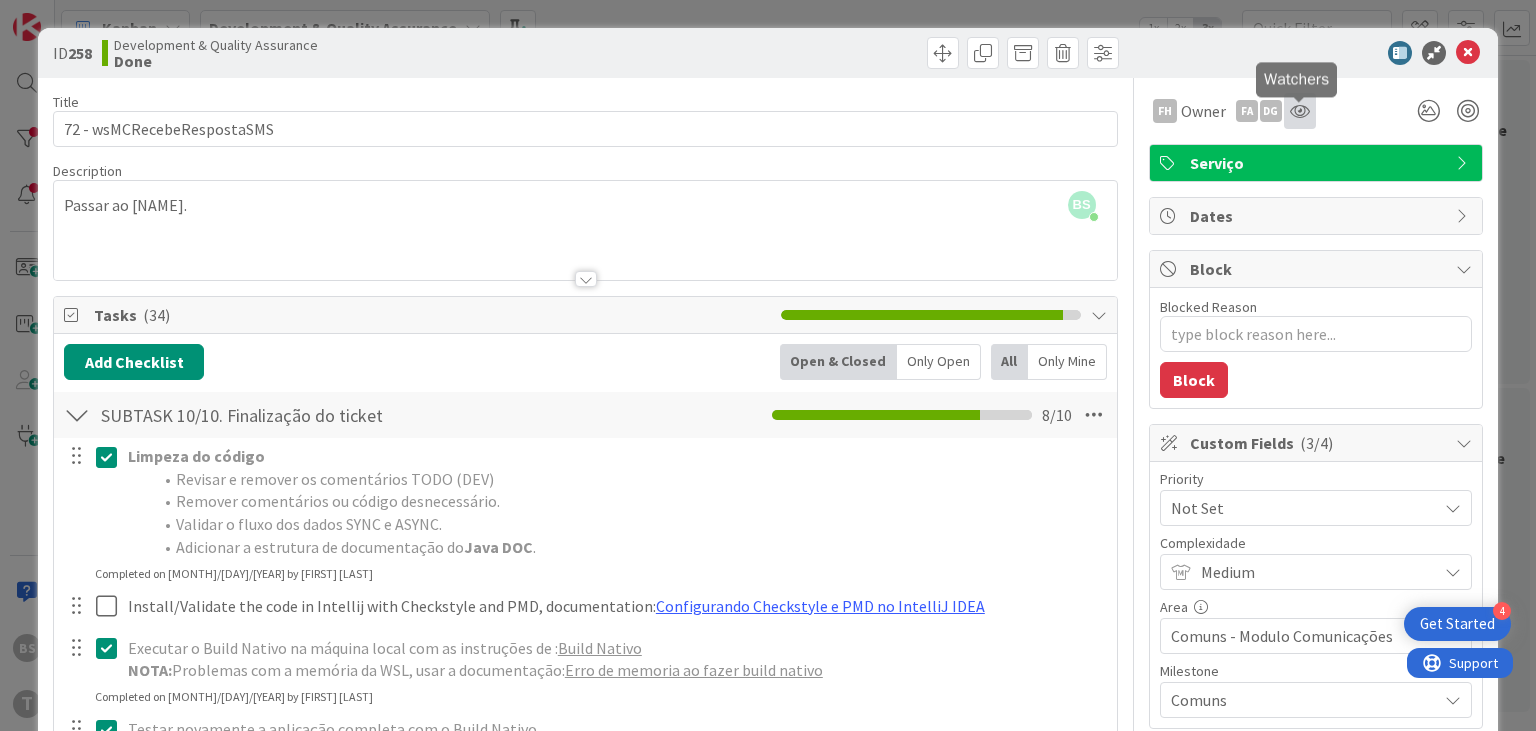click at bounding box center [1300, 111] 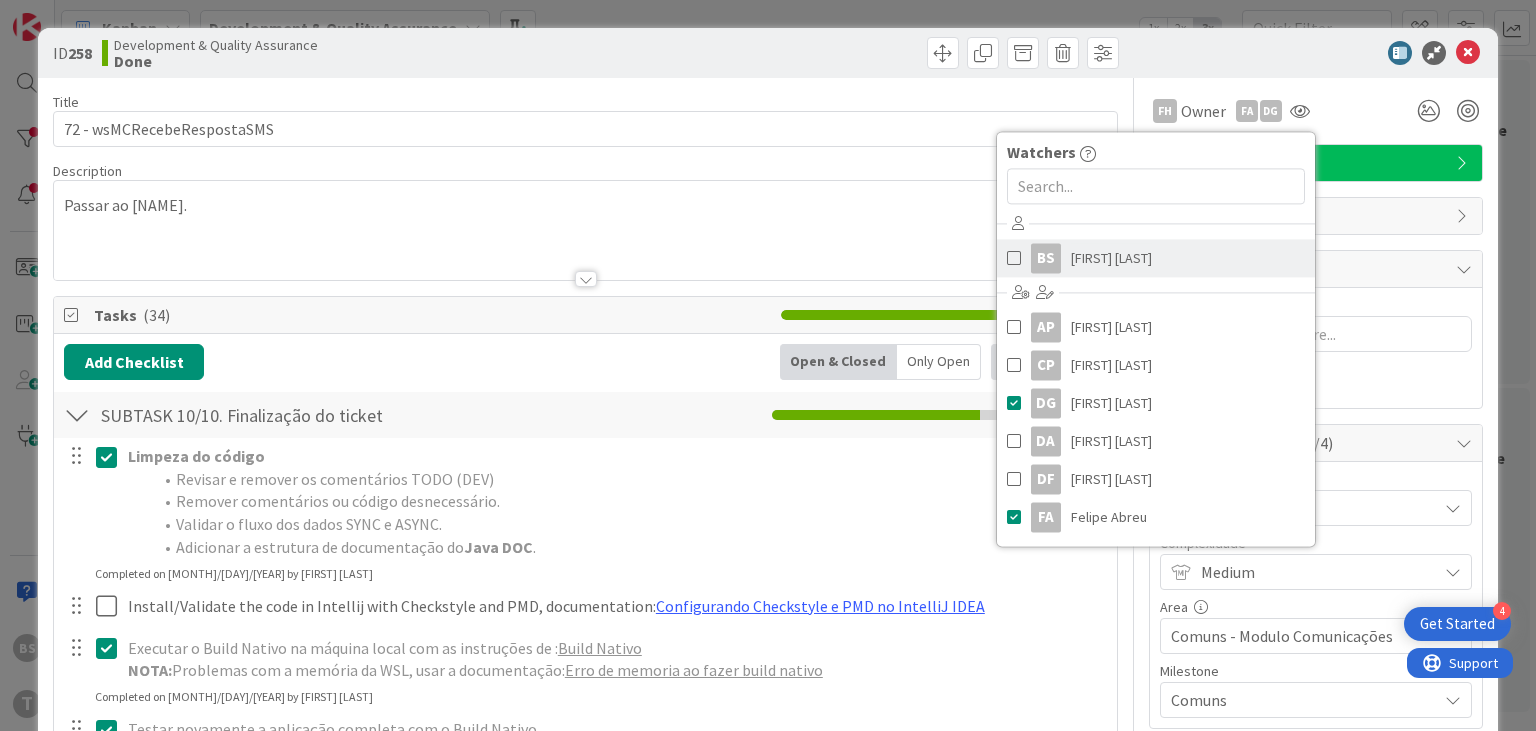 click on "[FIRST] [LAST]" at bounding box center [1111, 258] 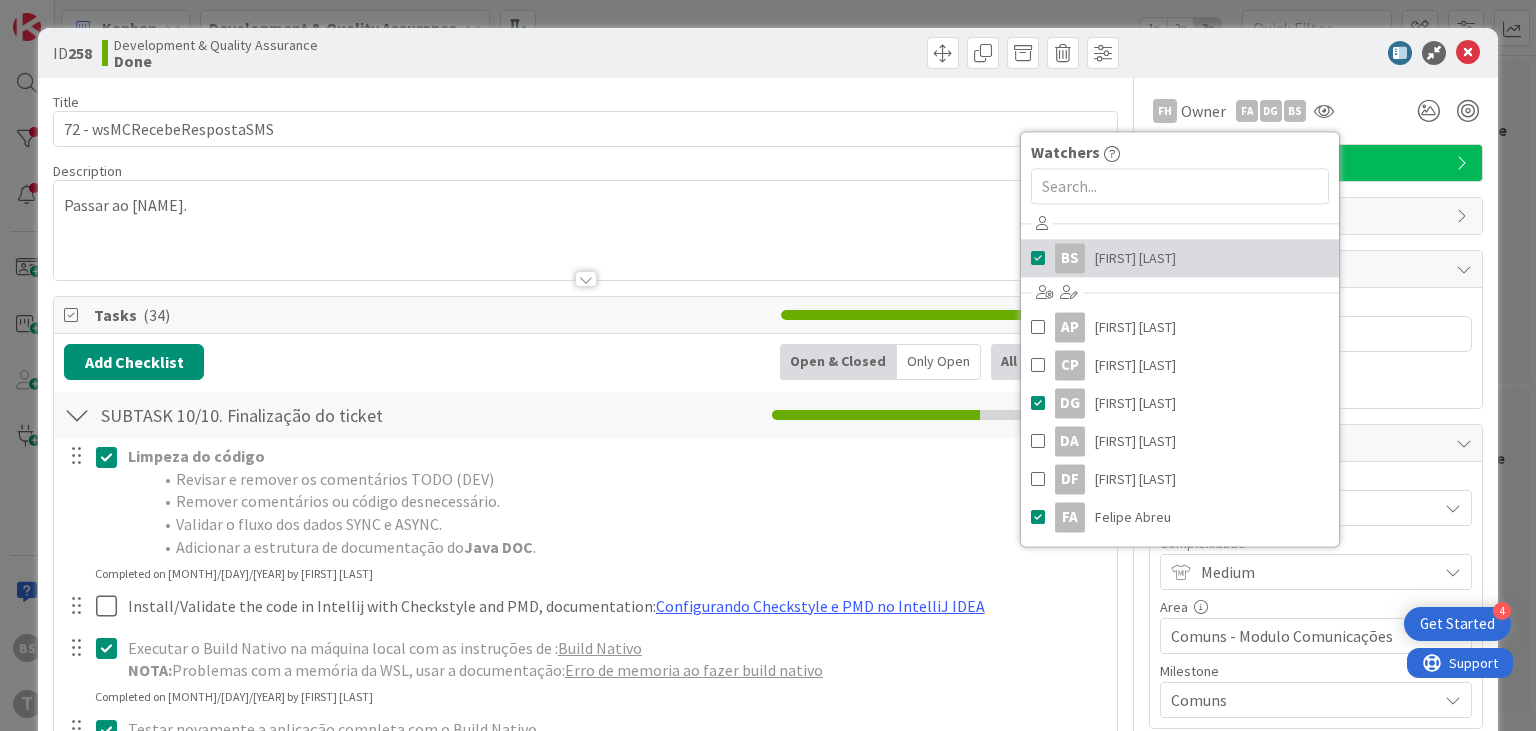type on "x" 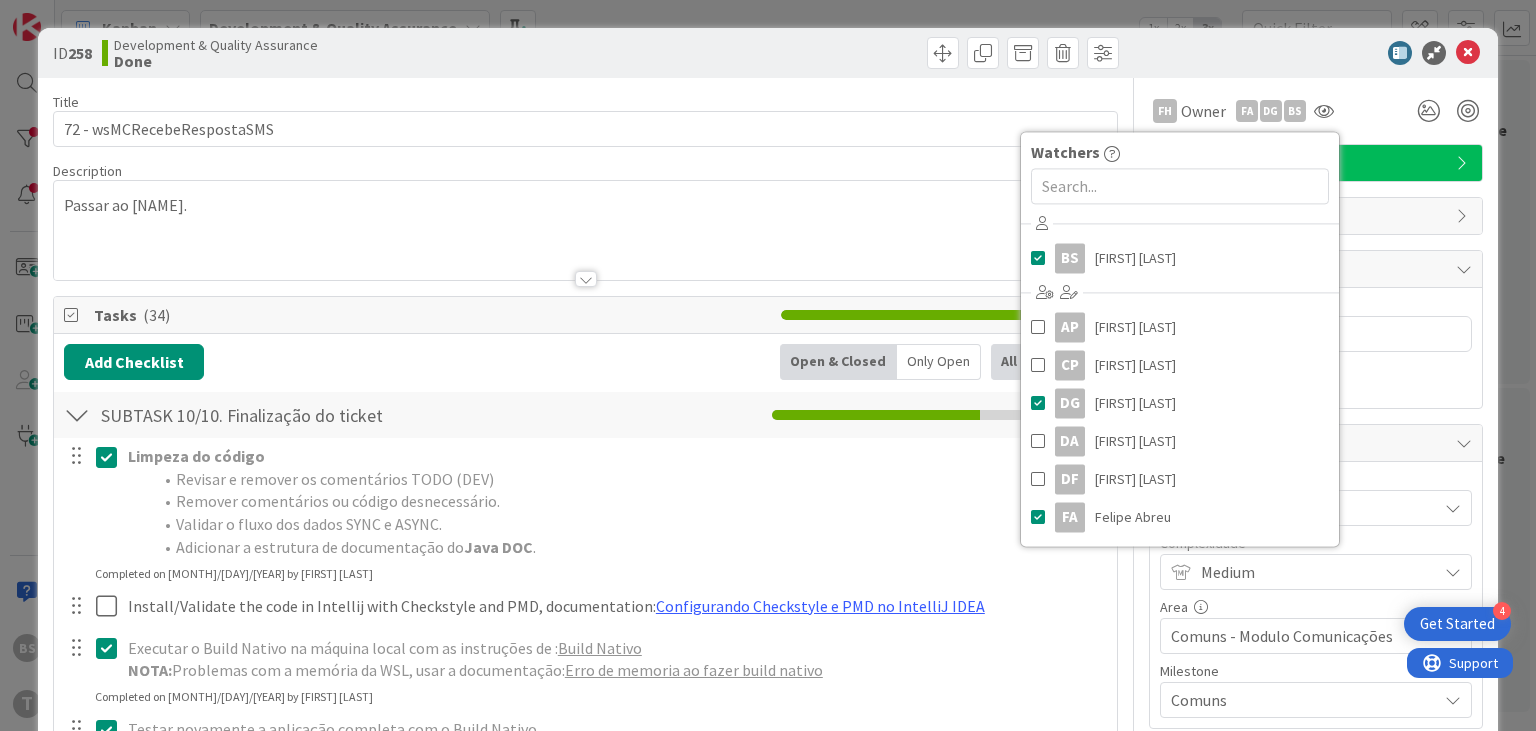 click at bounding box center (585, 254) 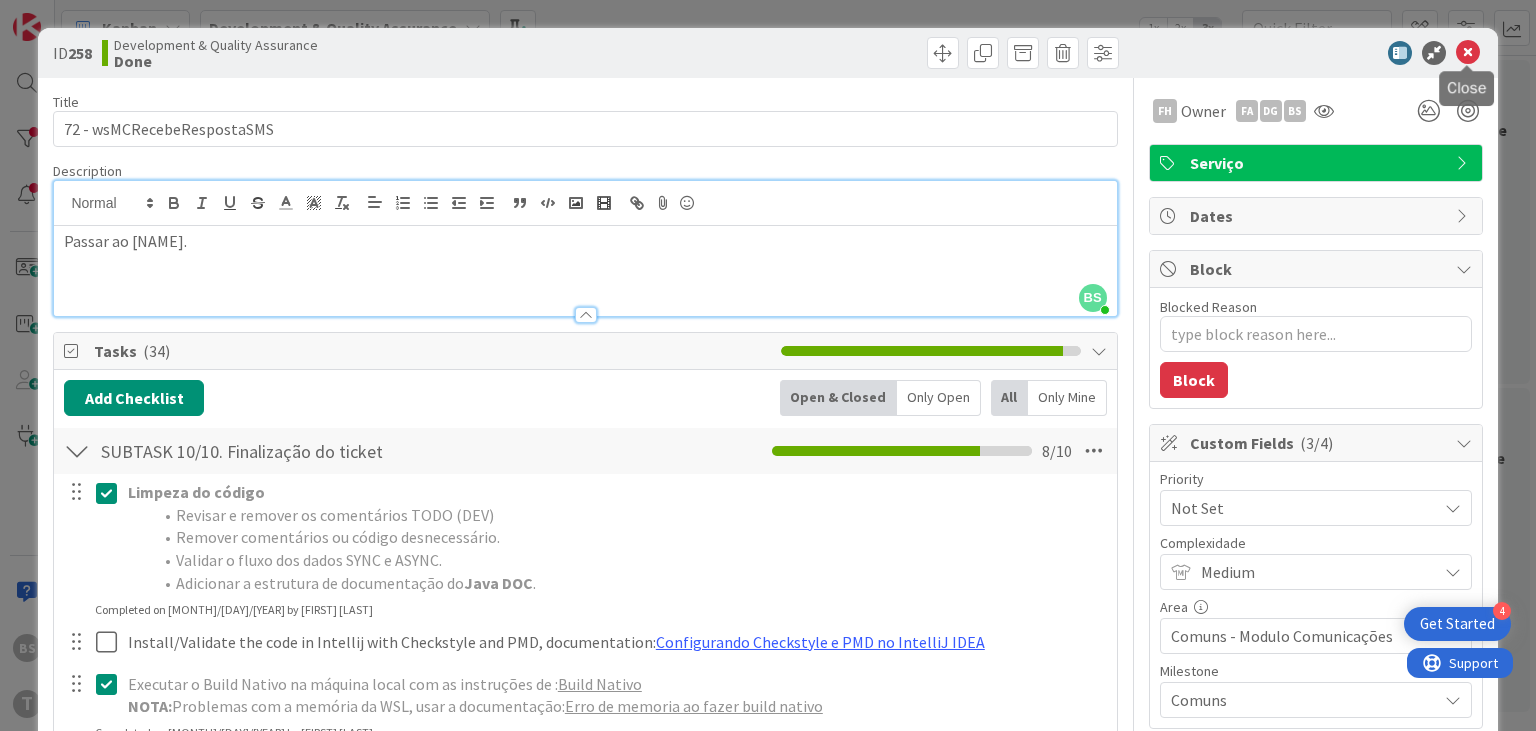 click at bounding box center [1468, 53] 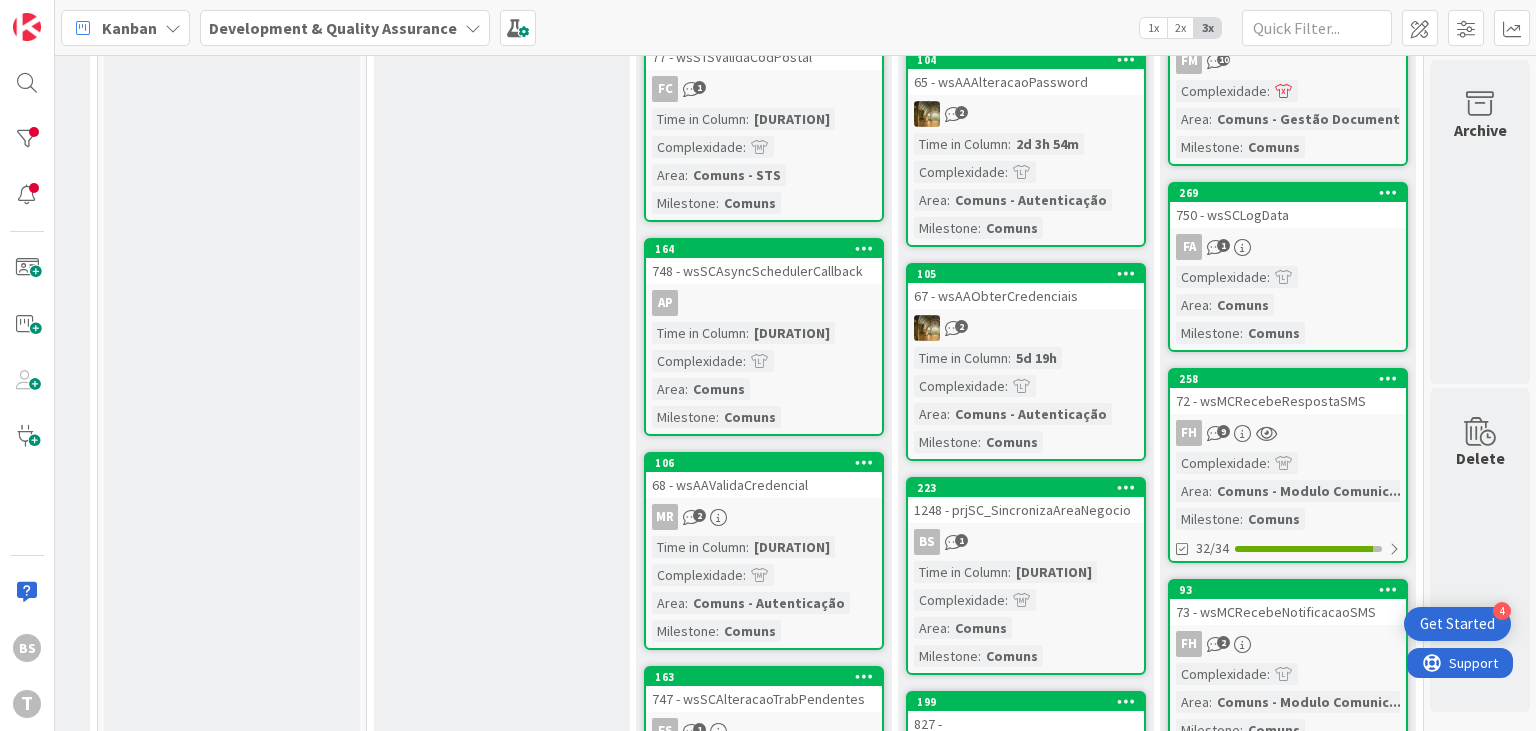 scroll, scrollTop: 480, scrollLeft: 760, axis: both 